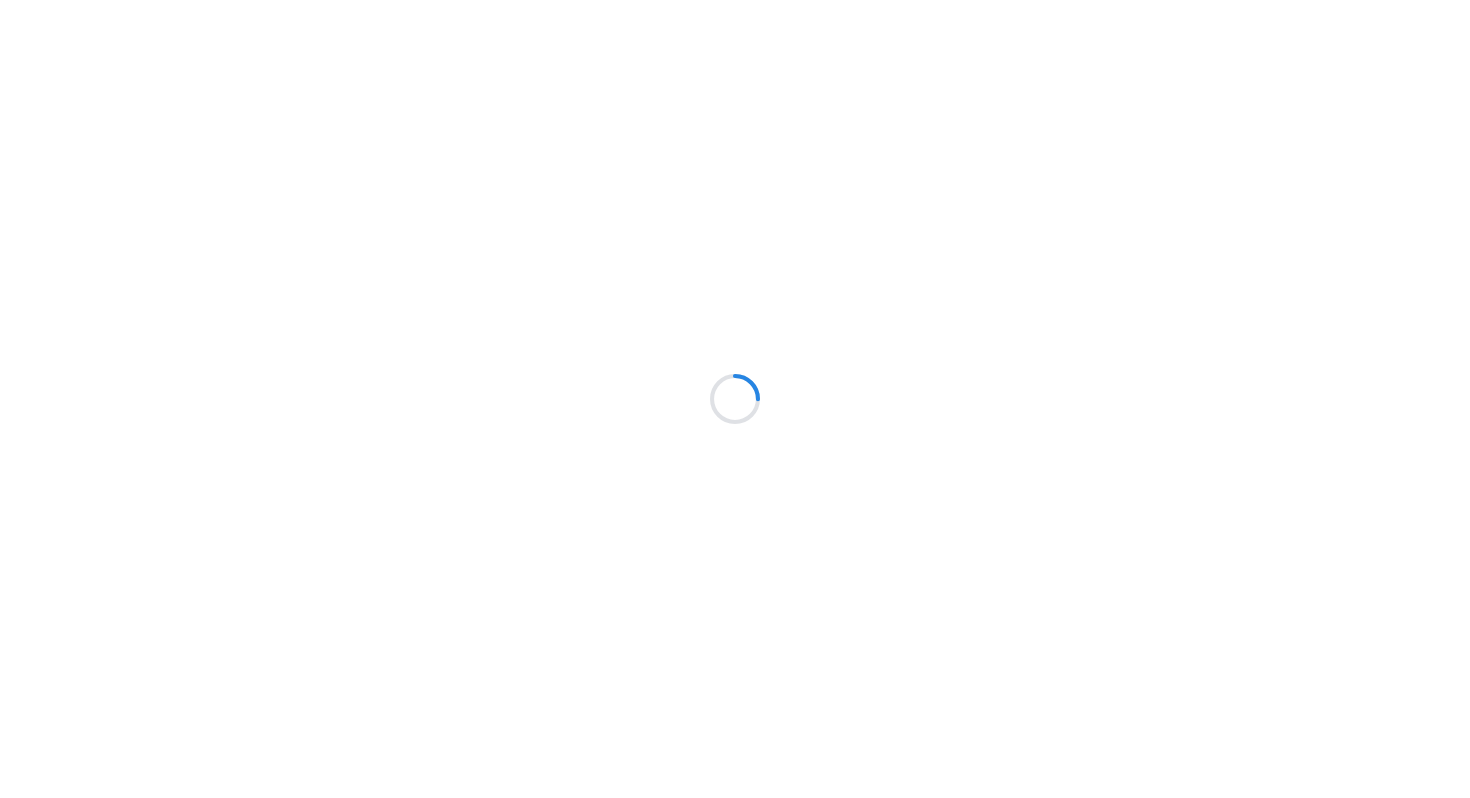 scroll, scrollTop: 0, scrollLeft: 0, axis: both 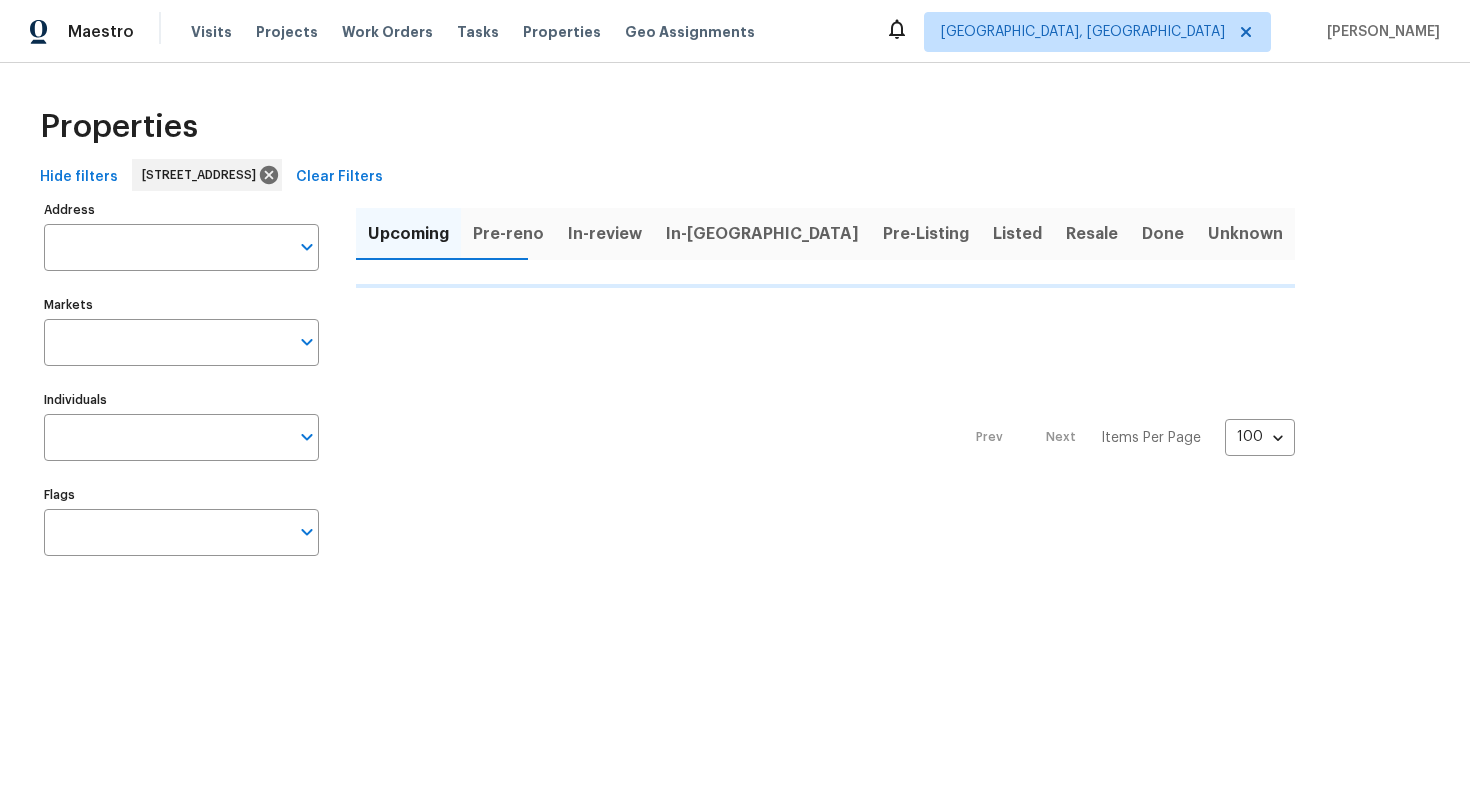 type on "[STREET_ADDRESS]" 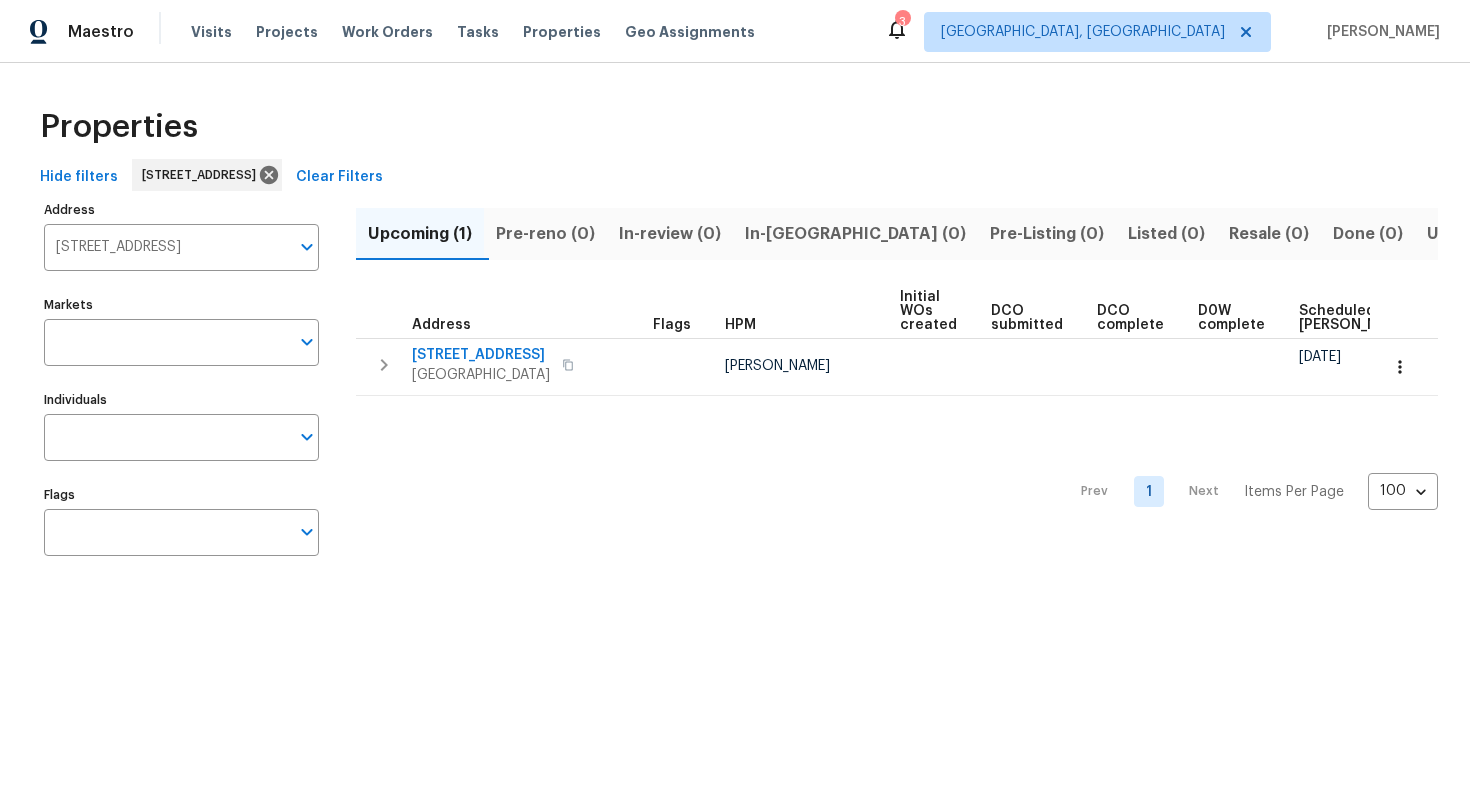 click on "[STREET_ADDRESS]" at bounding box center (166, 247) 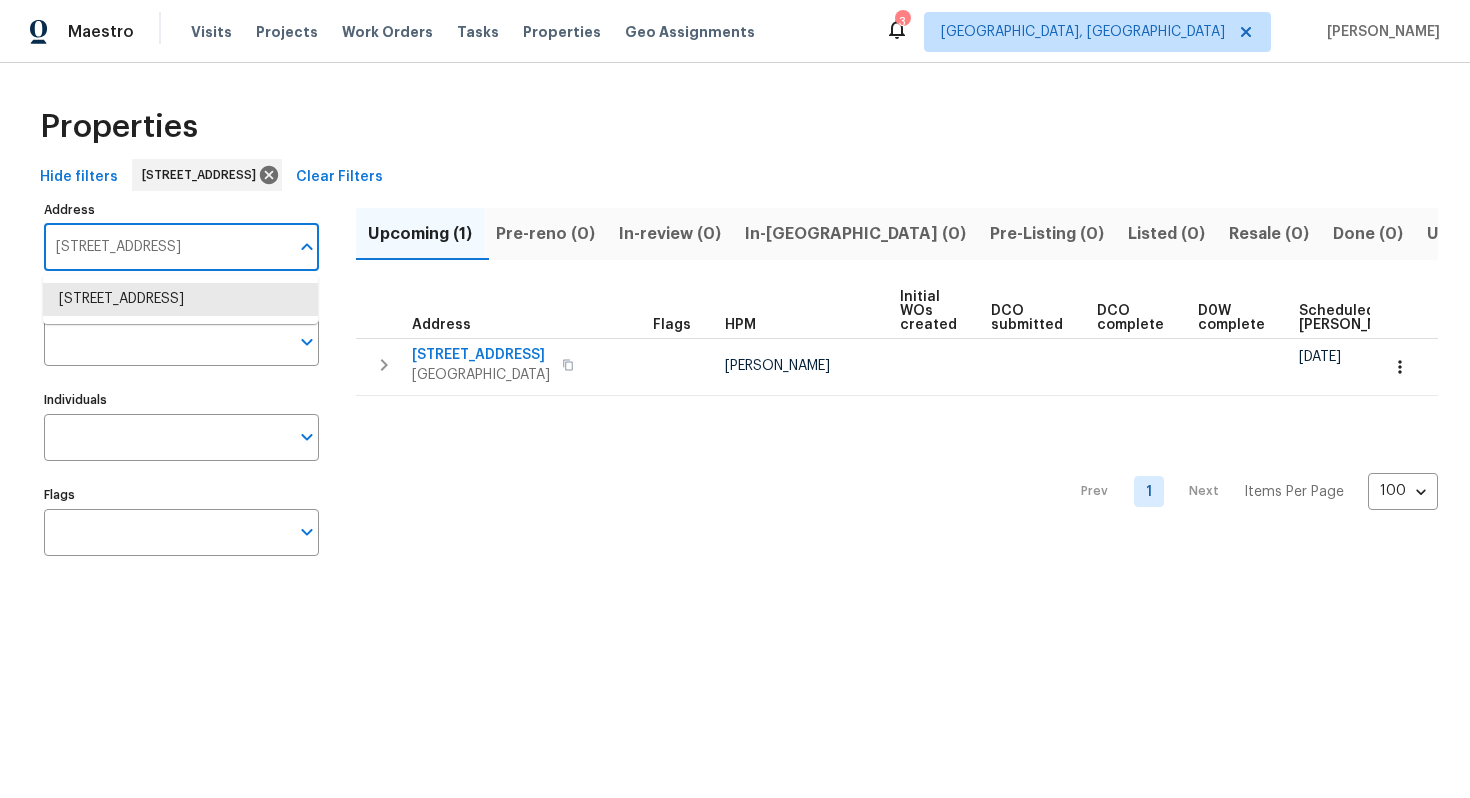 click on "[STREET_ADDRESS]" at bounding box center (166, 247) 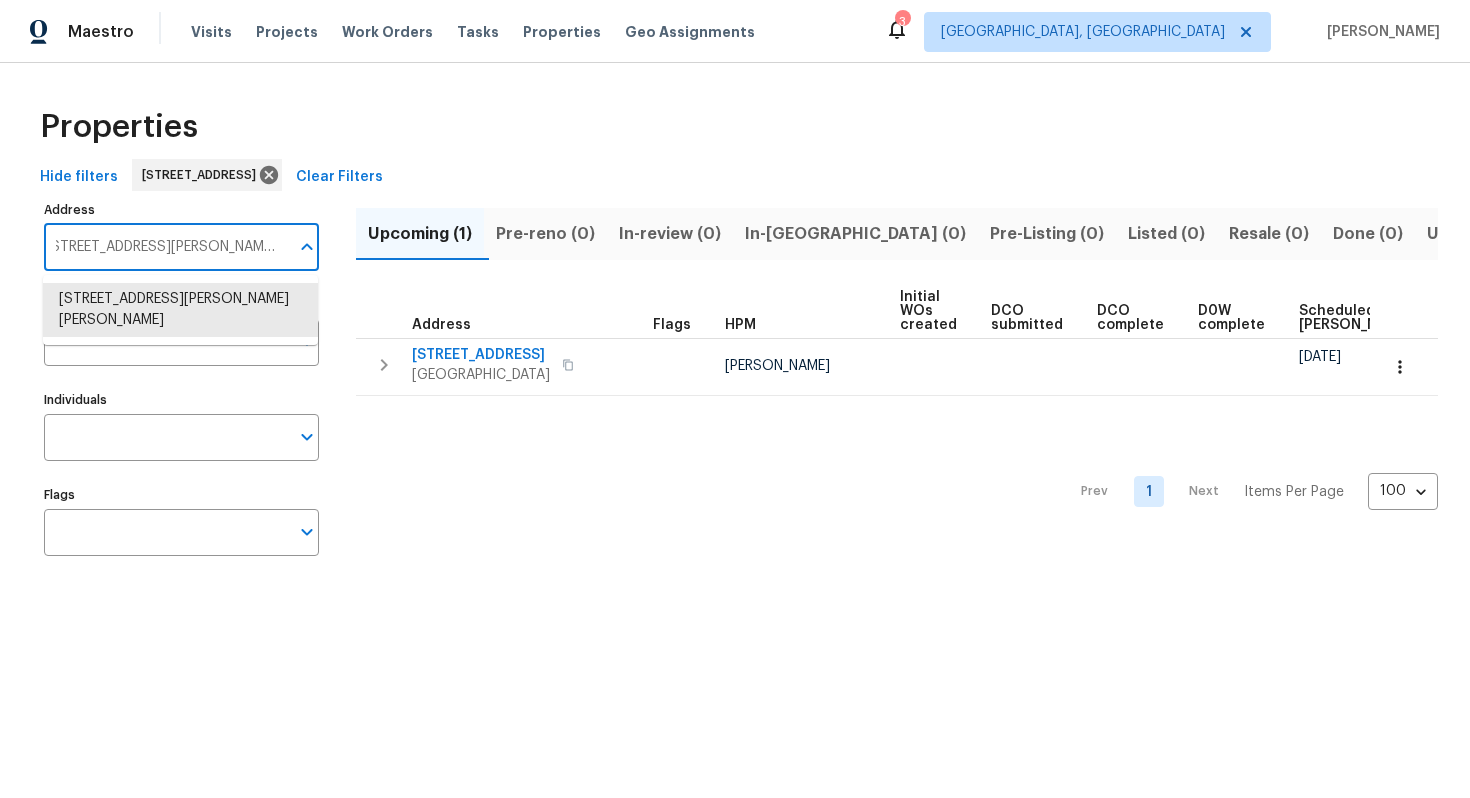 type on "[STREET_ADDRESS][PERSON_NAME][PERSON_NAME]" 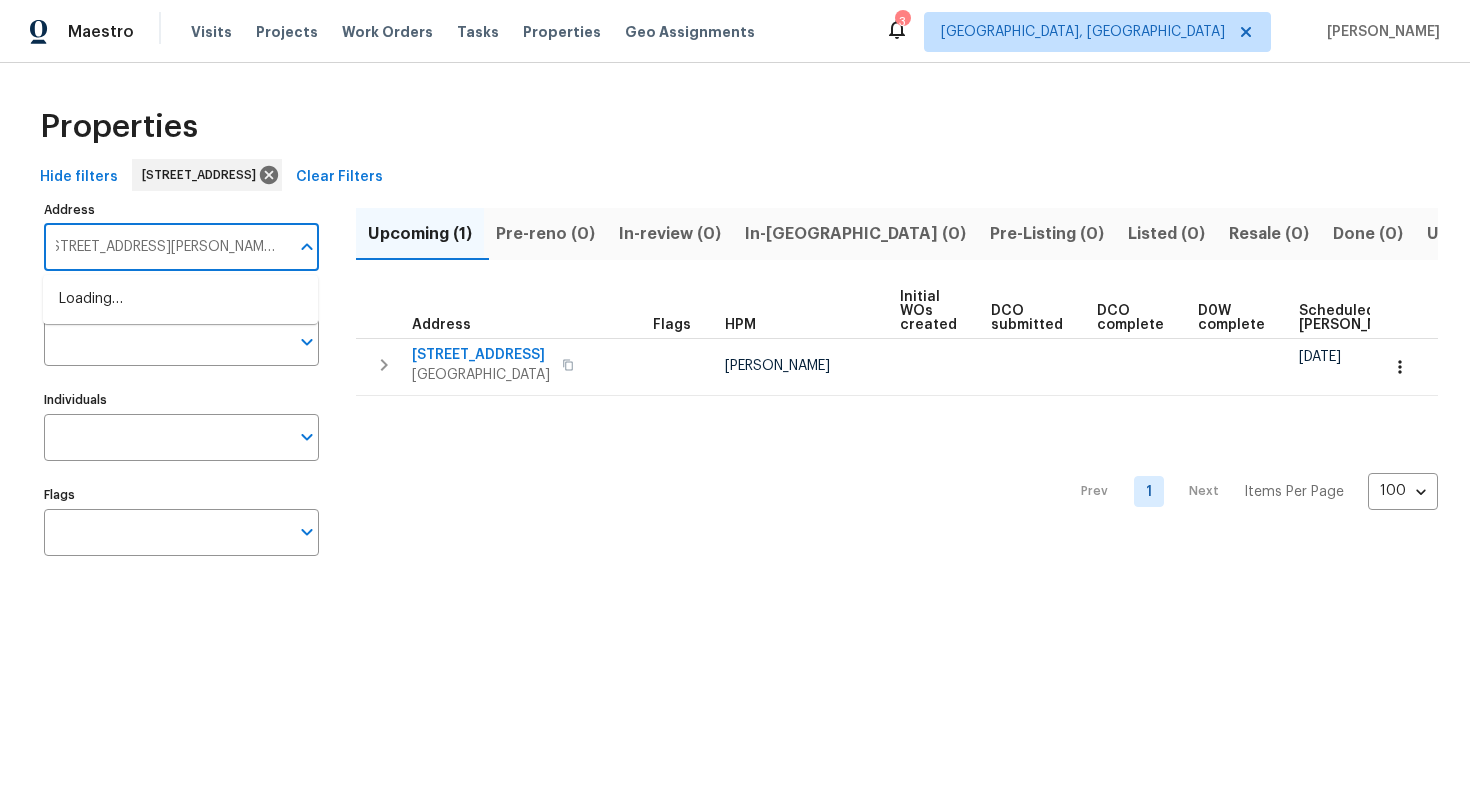 scroll, scrollTop: 0, scrollLeft: 13, axis: horizontal 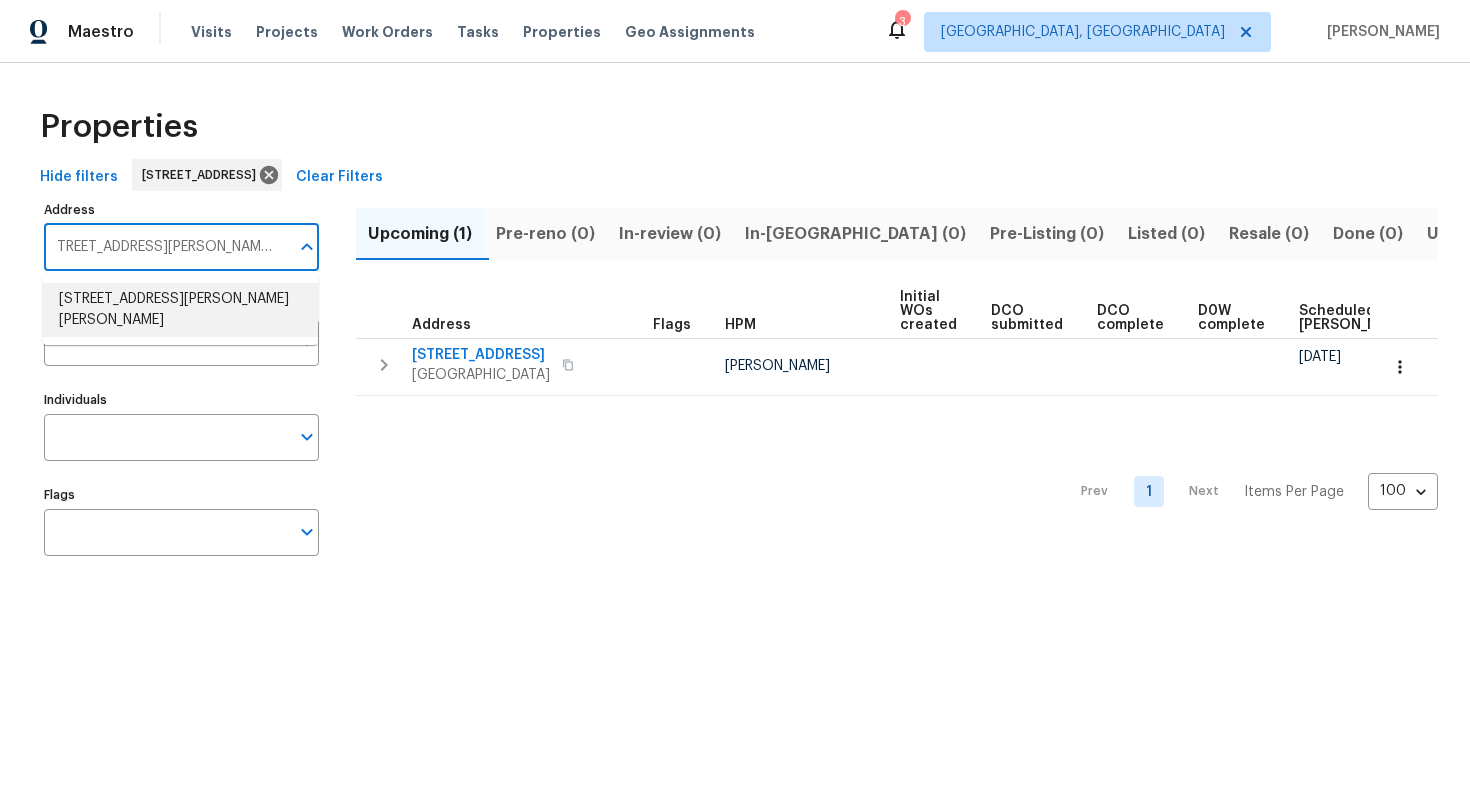 click on "[STREET_ADDRESS][PERSON_NAME][PERSON_NAME]" at bounding box center (180, 310) 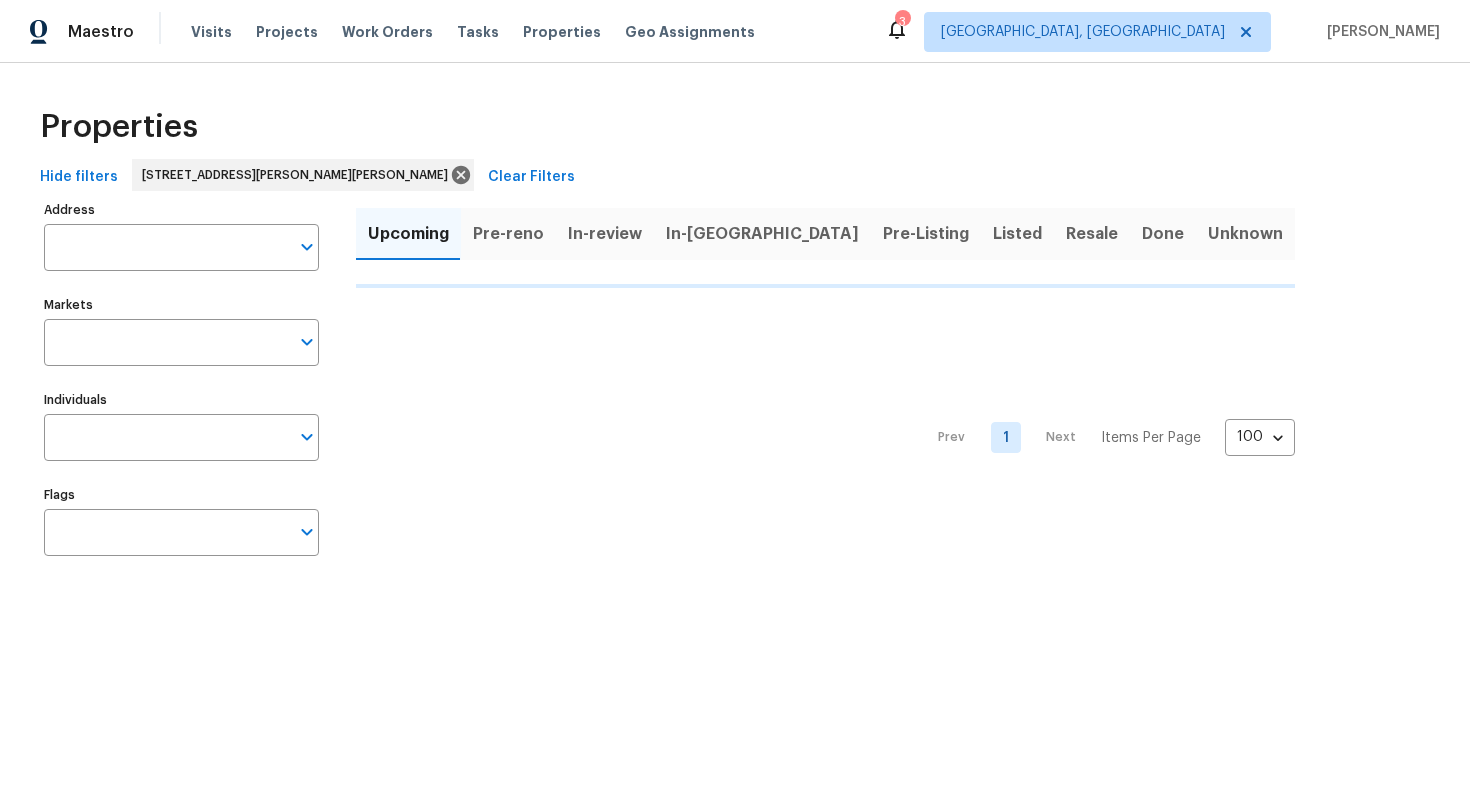 type on "[STREET_ADDRESS][PERSON_NAME][PERSON_NAME]" 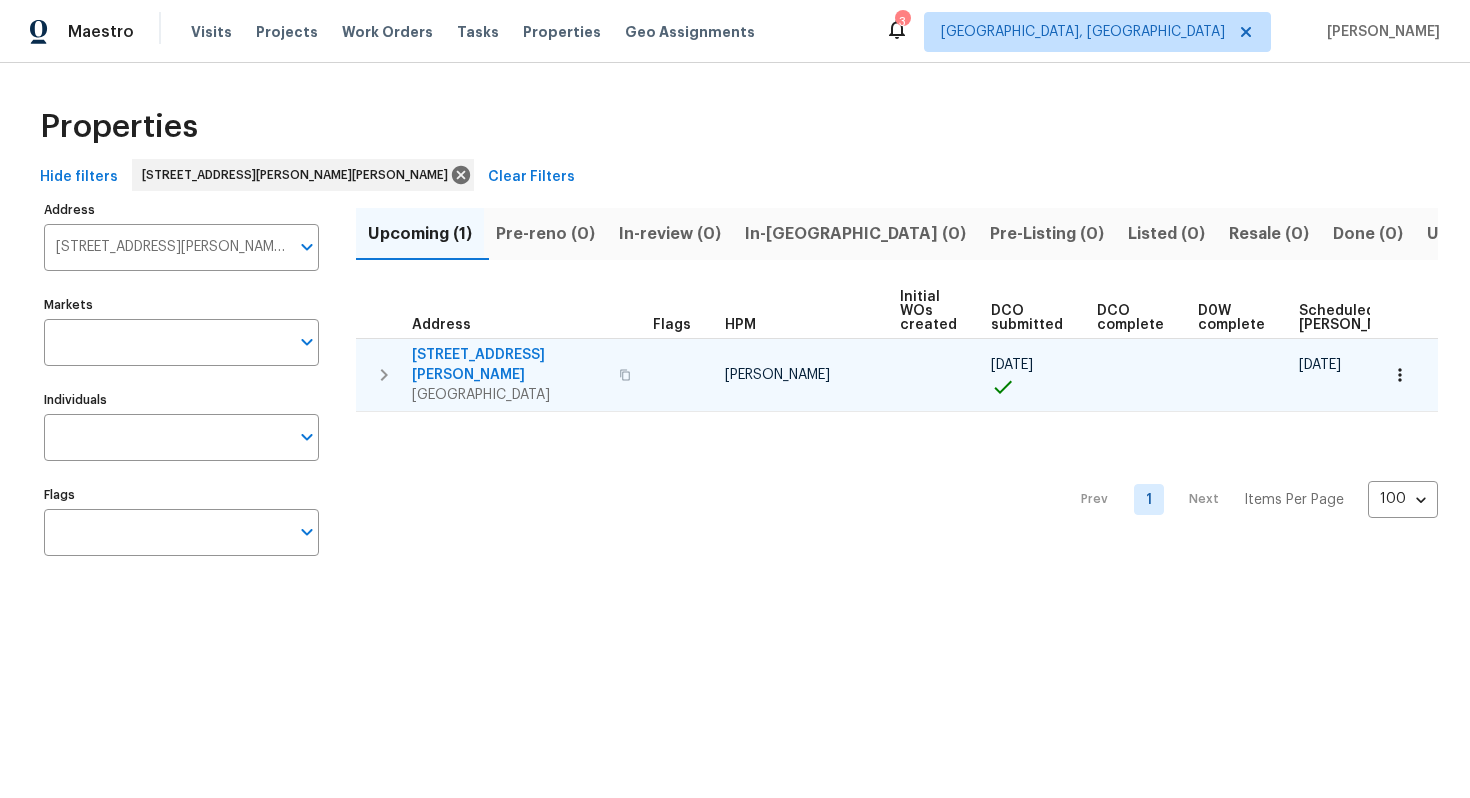scroll, scrollTop: 0, scrollLeft: 213, axis: horizontal 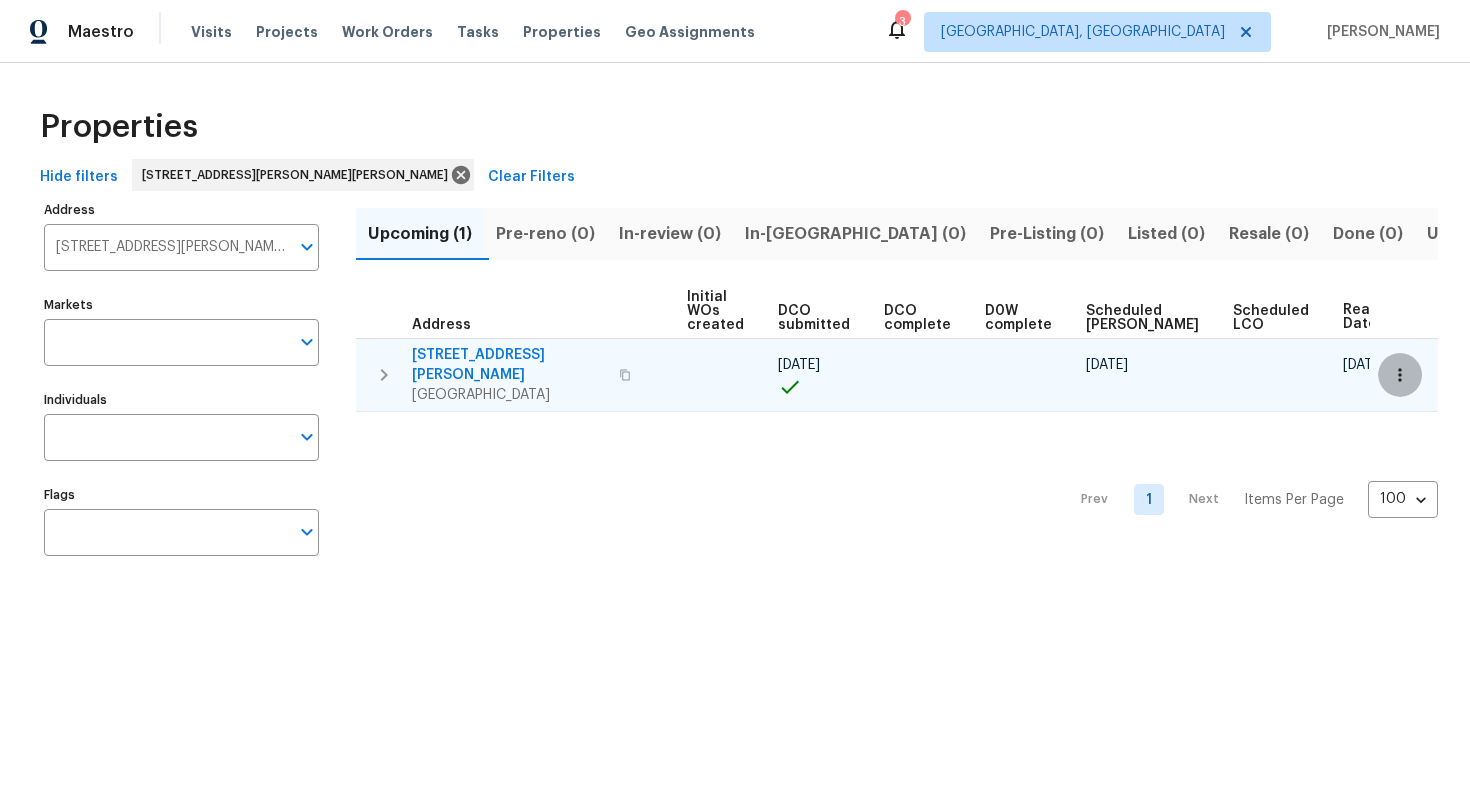 click at bounding box center [1400, 375] 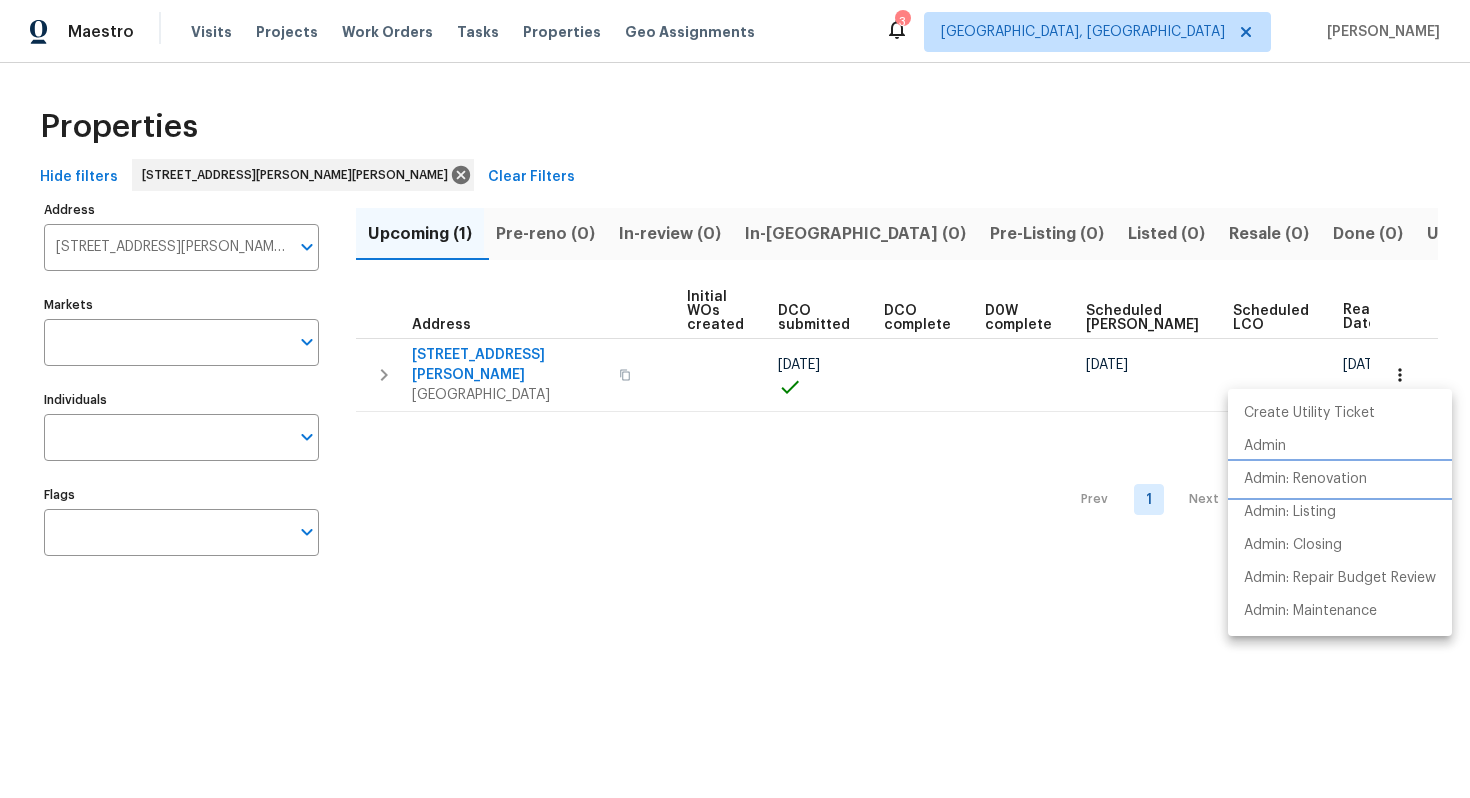 click on "Admin: Renovation" at bounding box center (1305, 479) 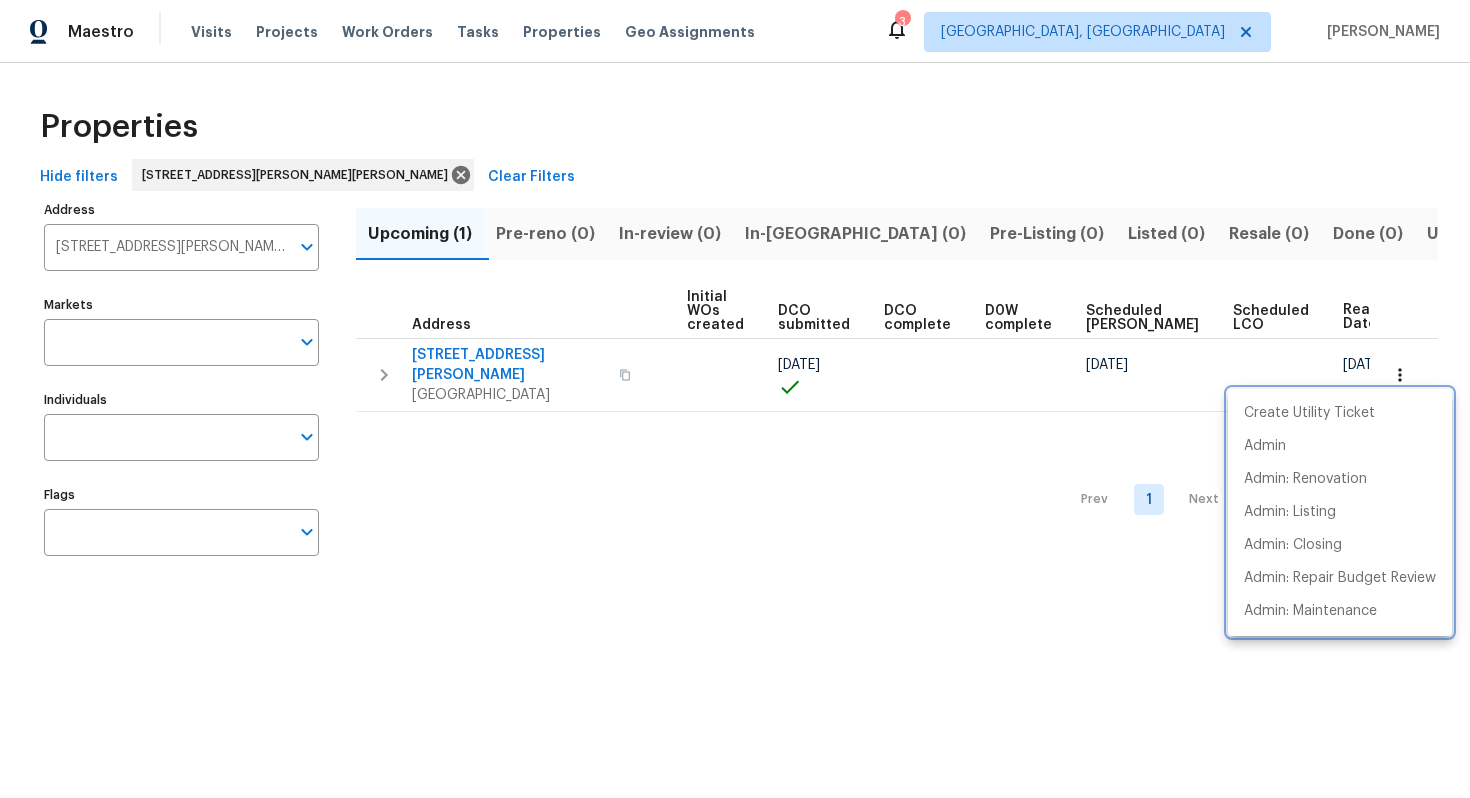 click at bounding box center (735, 399) 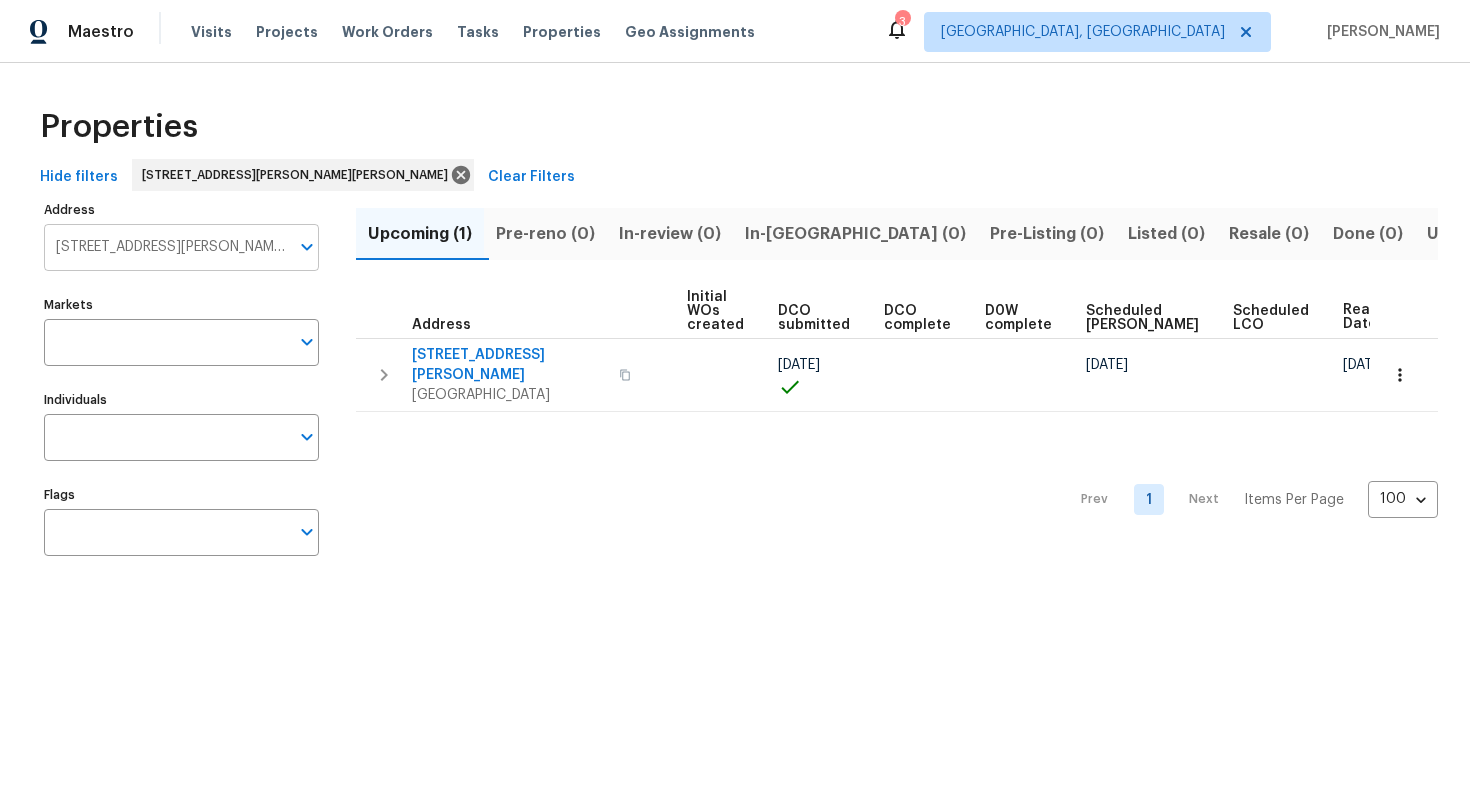click on "[STREET_ADDRESS][PERSON_NAME][PERSON_NAME]" at bounding box center (166, 247) 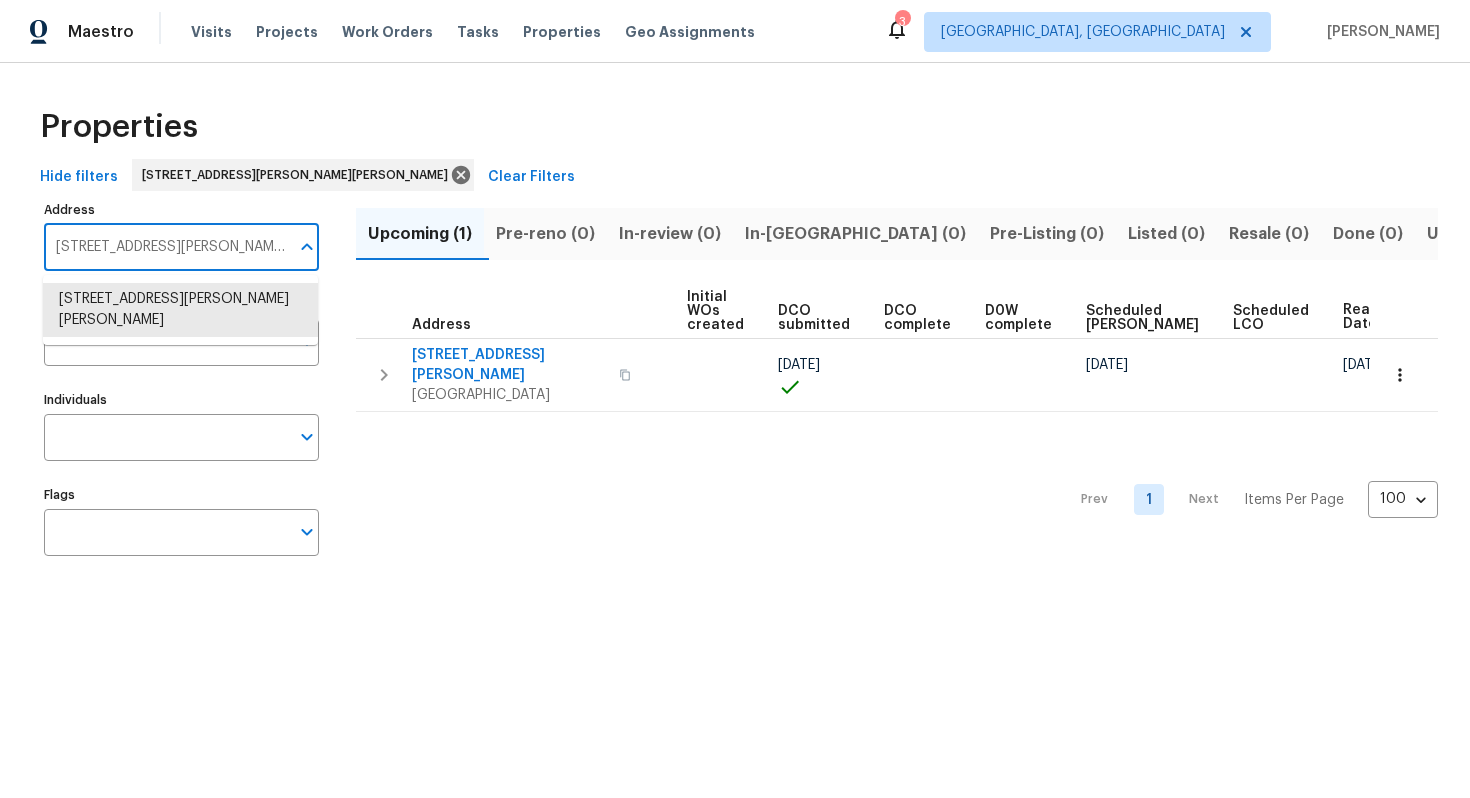 paste on "[STREET_ADDRESS]" 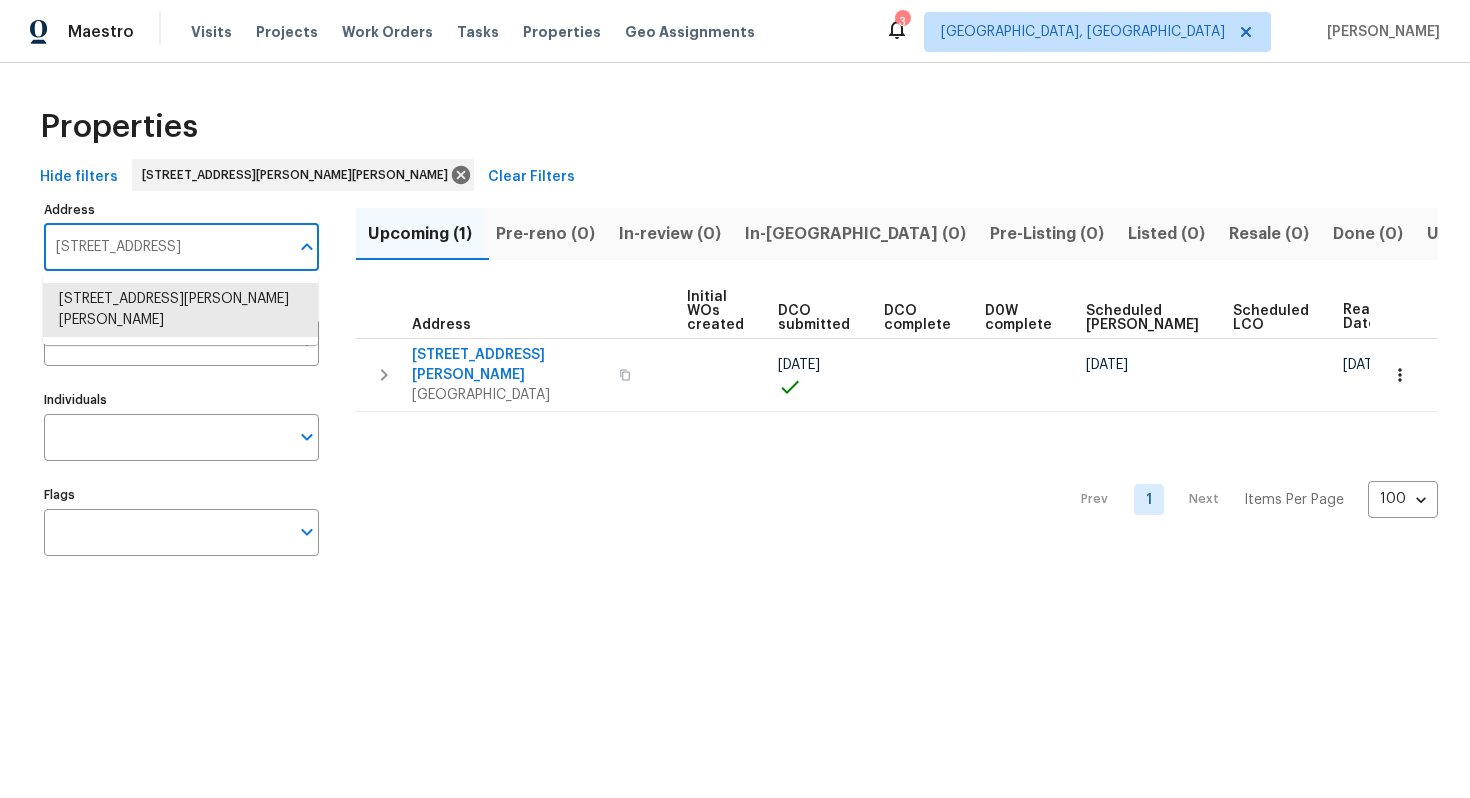 scroll, scrollTop: 0, scrollLeft: 20, axis: horizontal 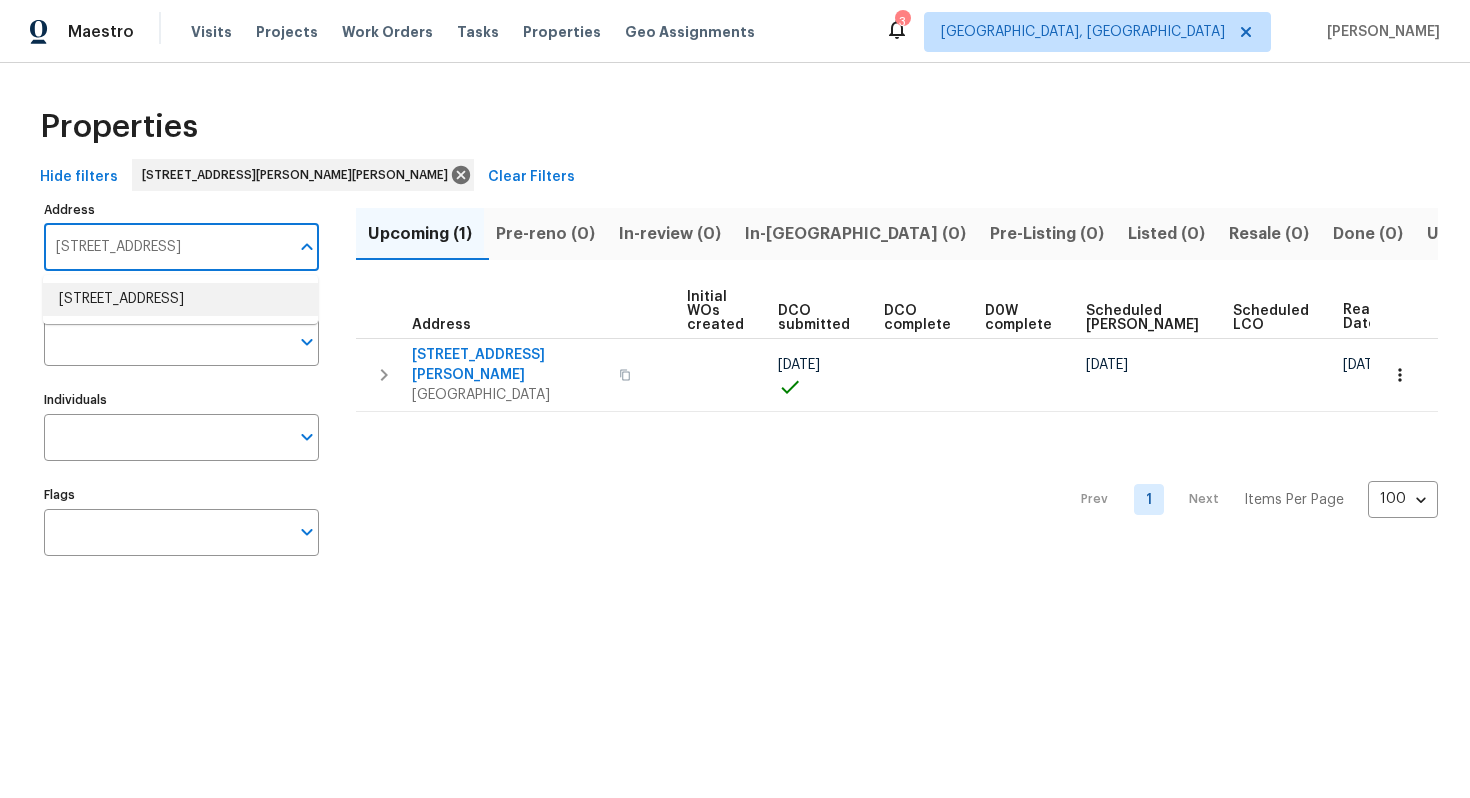 type on "[STREET_ADDRESS]" 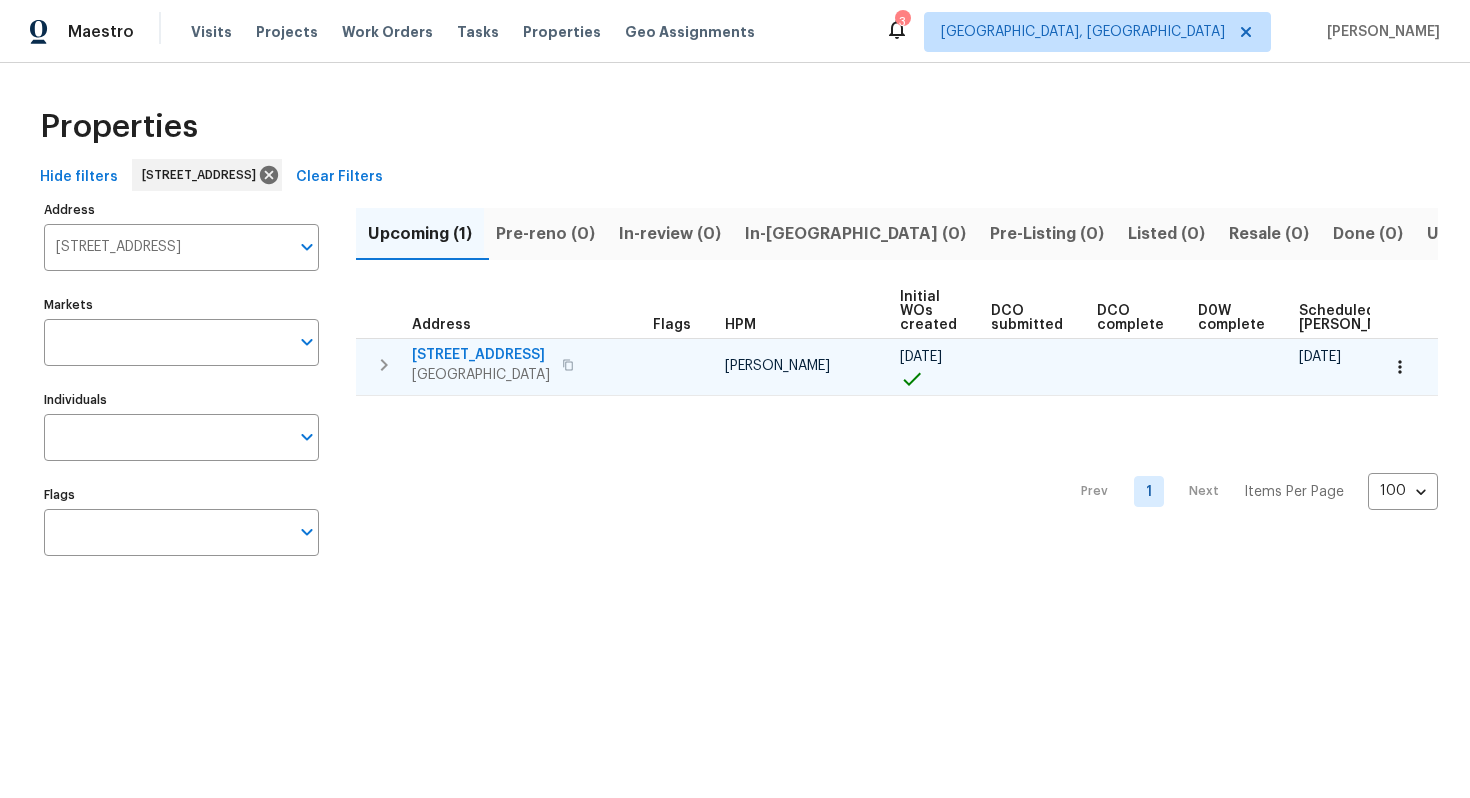 scroll, scrollTop: 0, scrollLeft: 213, axis: horizontal 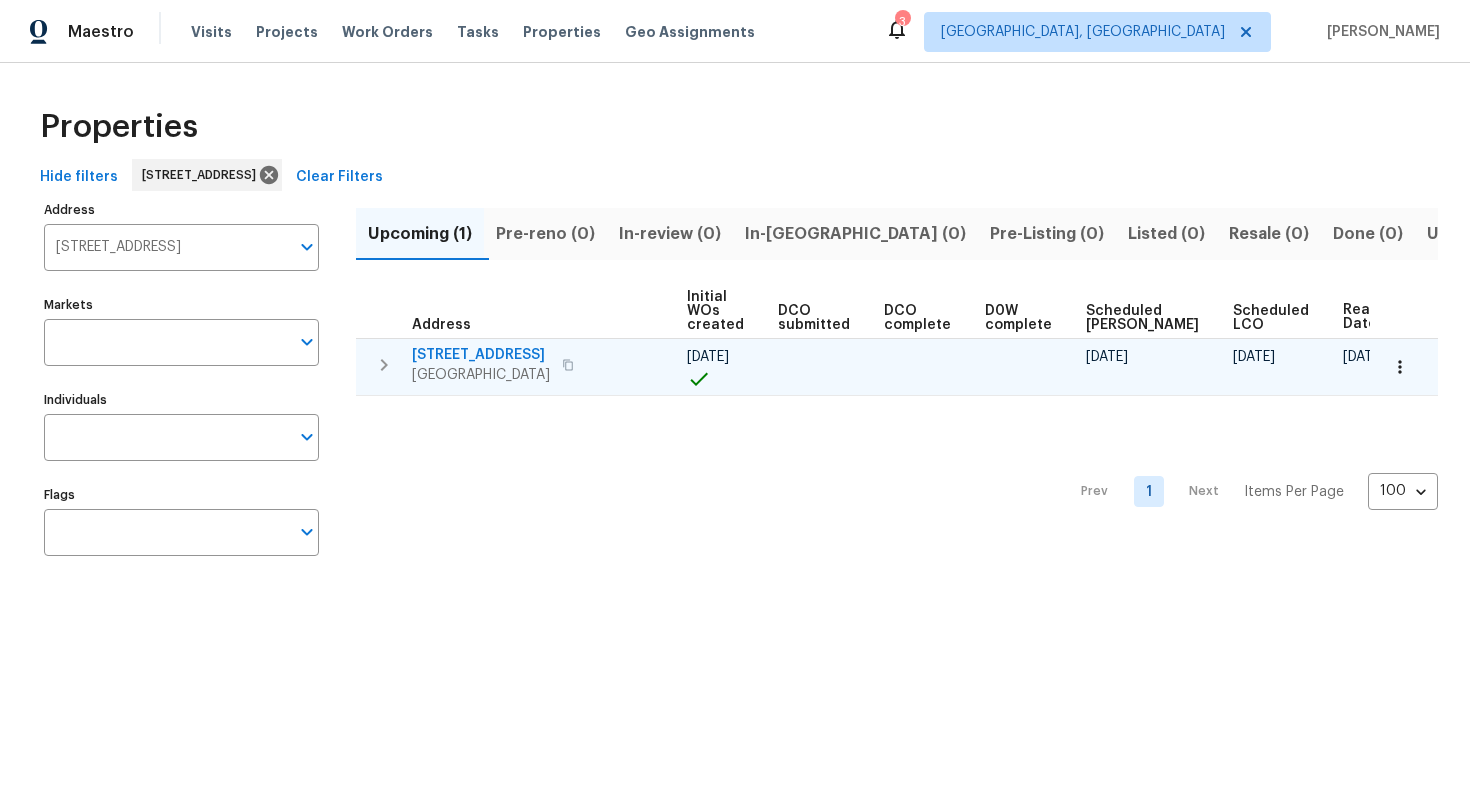 click 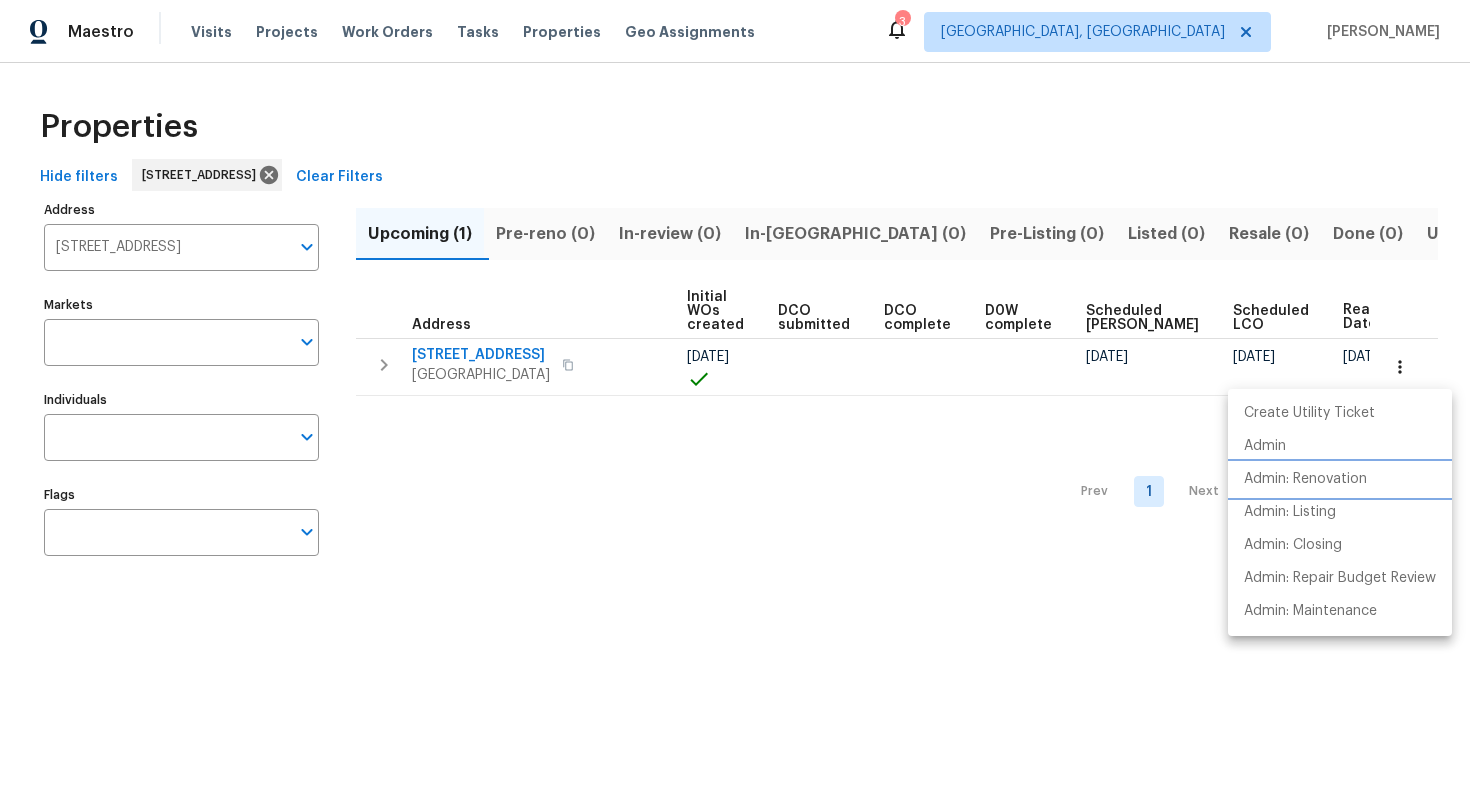click on "Admin: Renovation" at bounding box center [1305, 479] 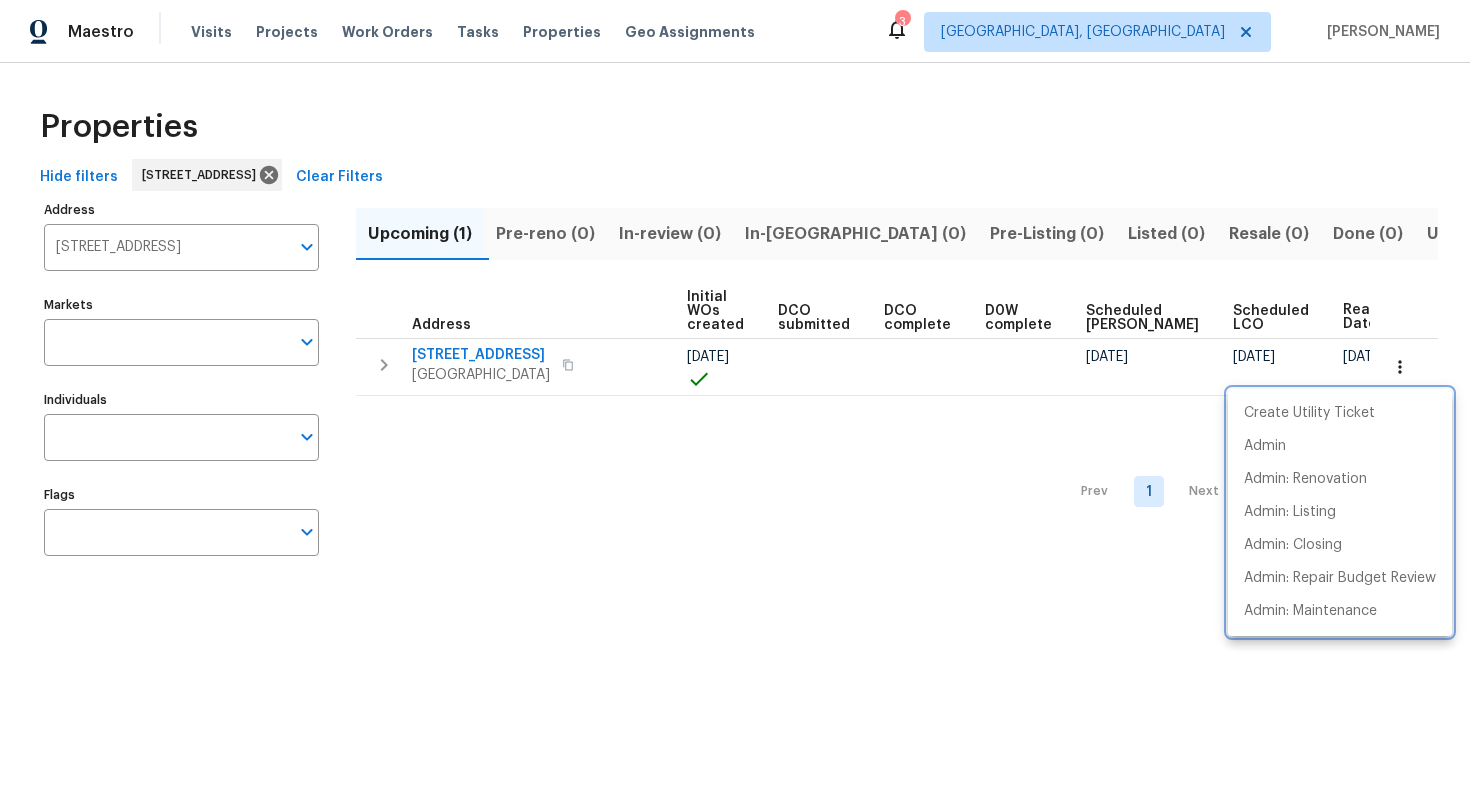 click at bounding box center (735, 399) 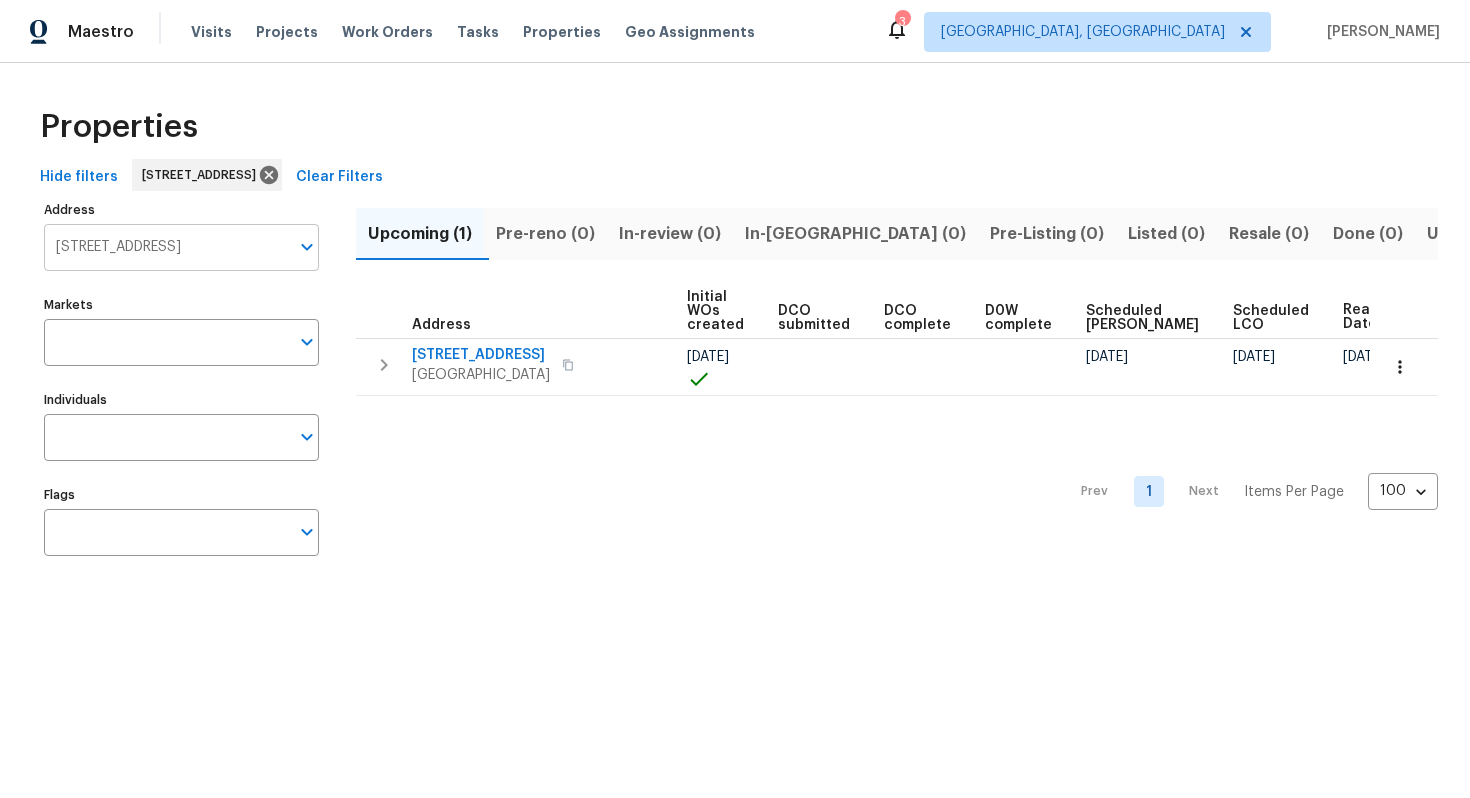 click on "[STREET_ADDRESS]" at bounding box center [166, 247] 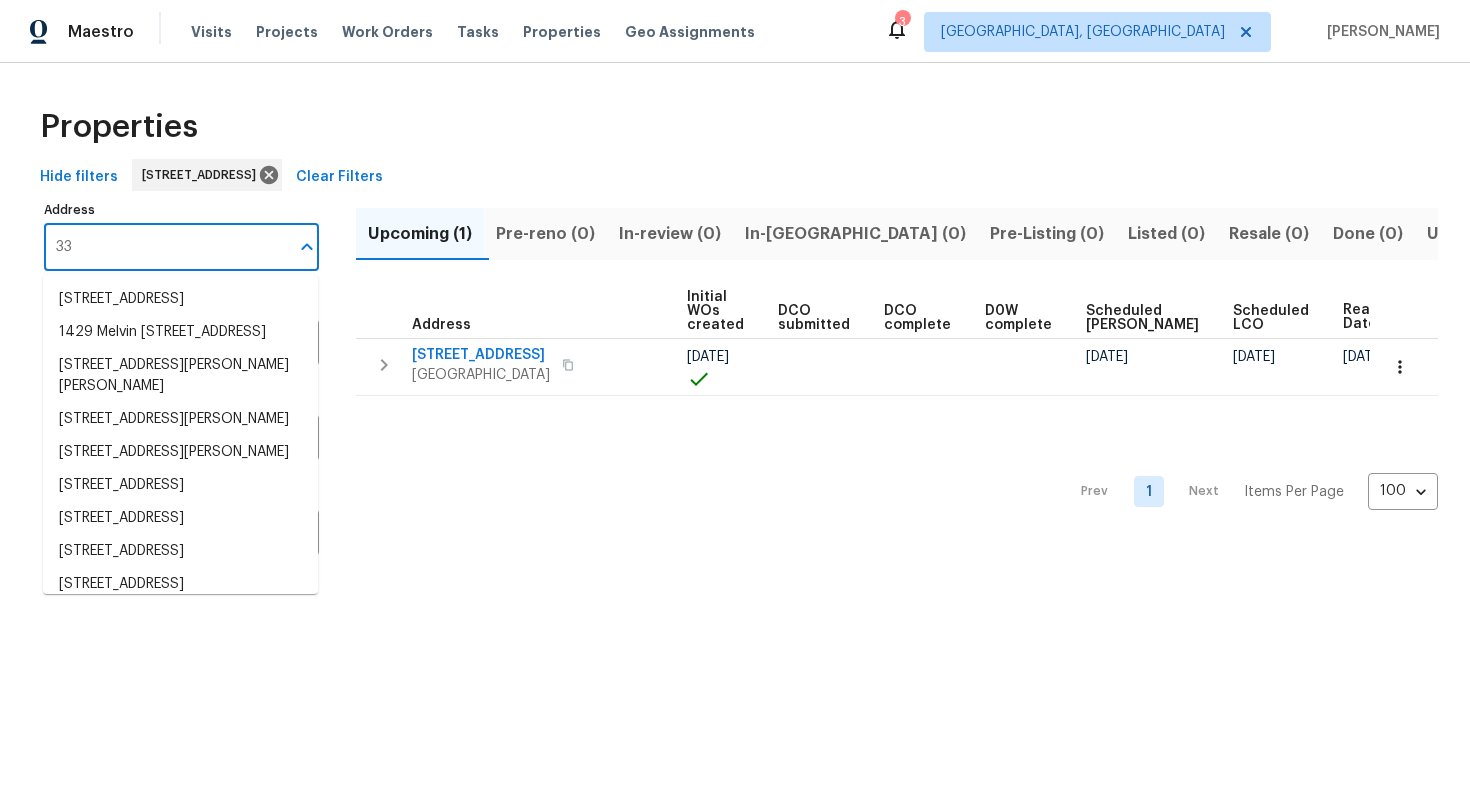 click on "33" at bounding box center [166, 247] 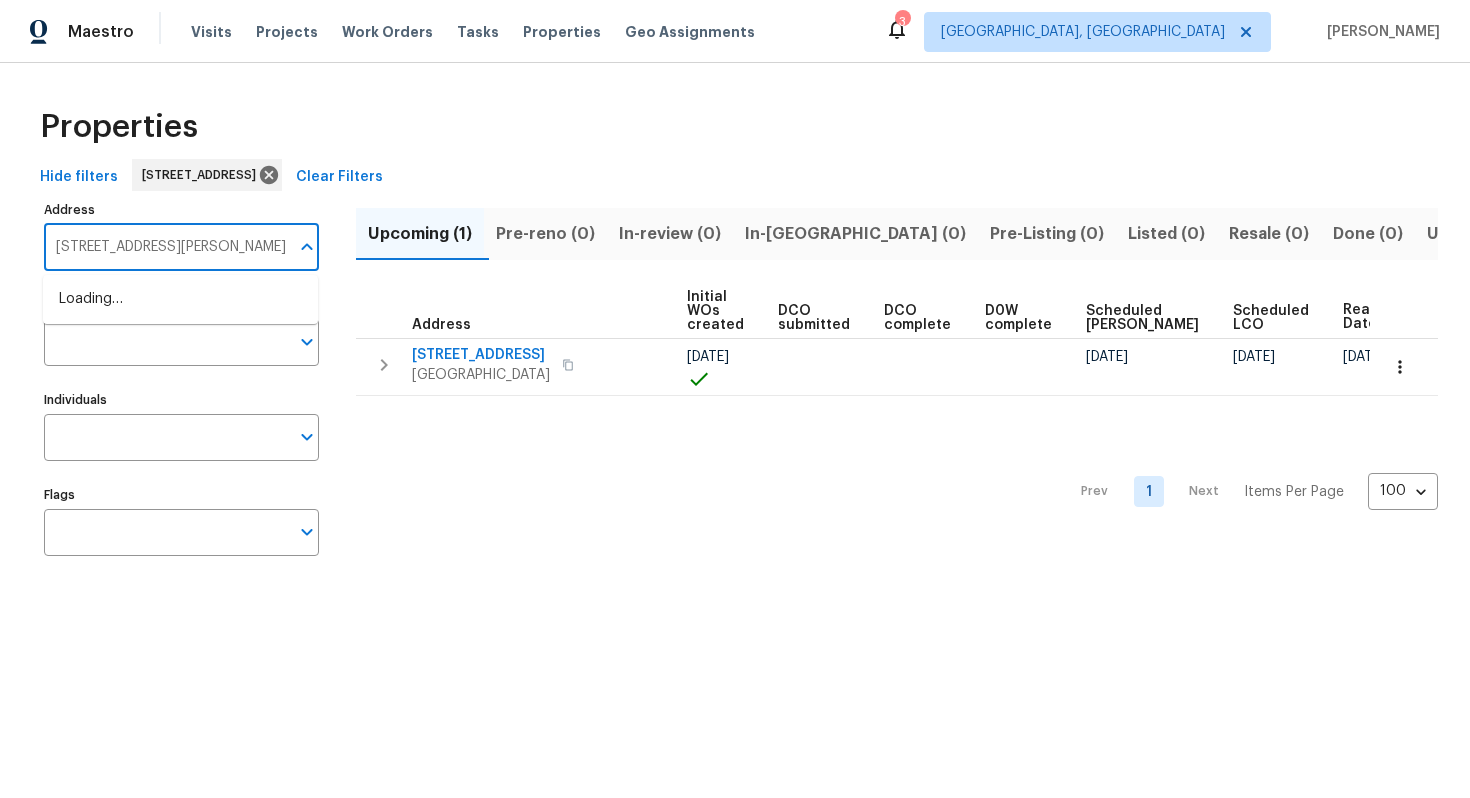 type on "[STREET_ADDRESS][PERSON_NAME]" 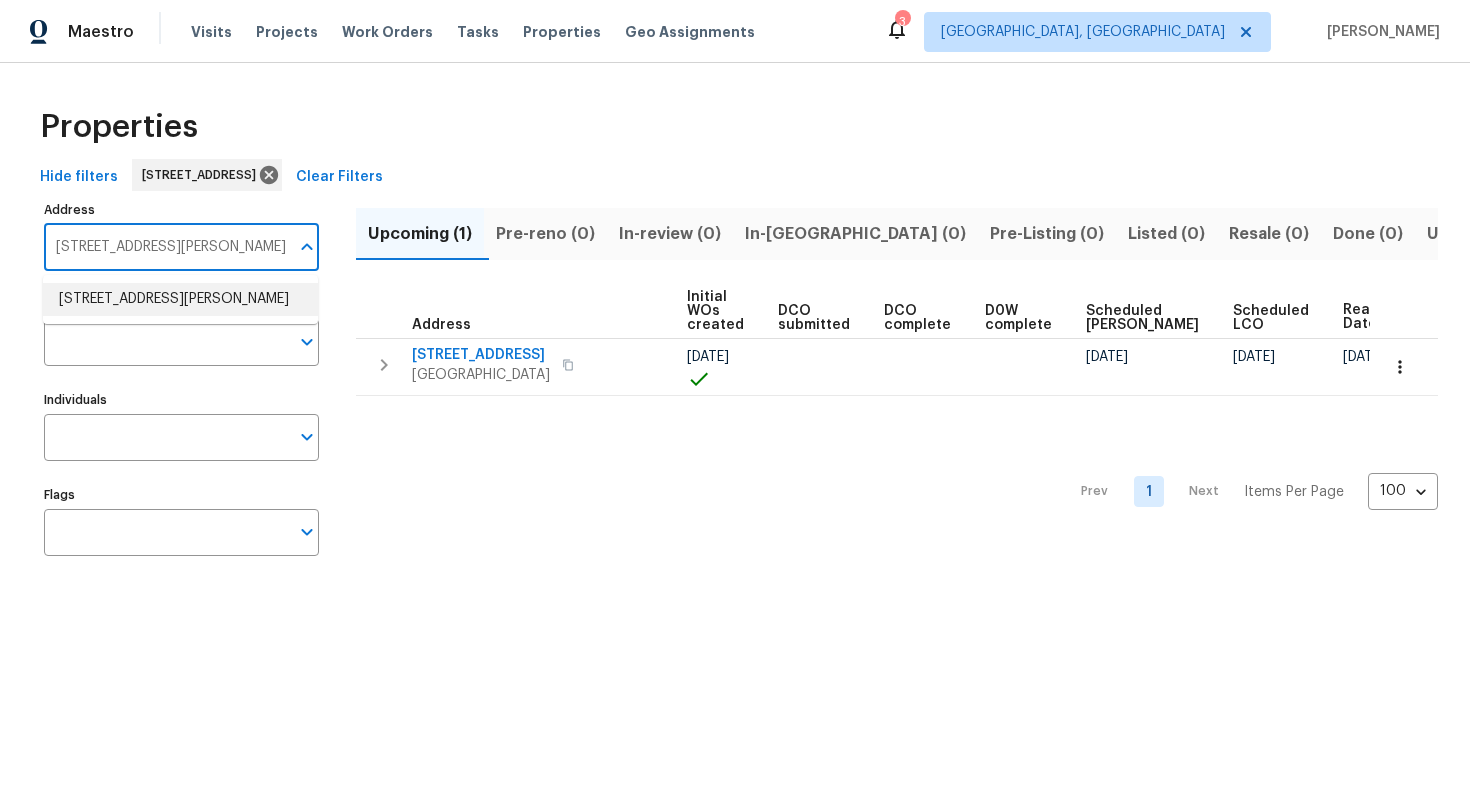click on "[STREET_ADDRESS][PERSON_NAME]" at bounding box center (180, 299) 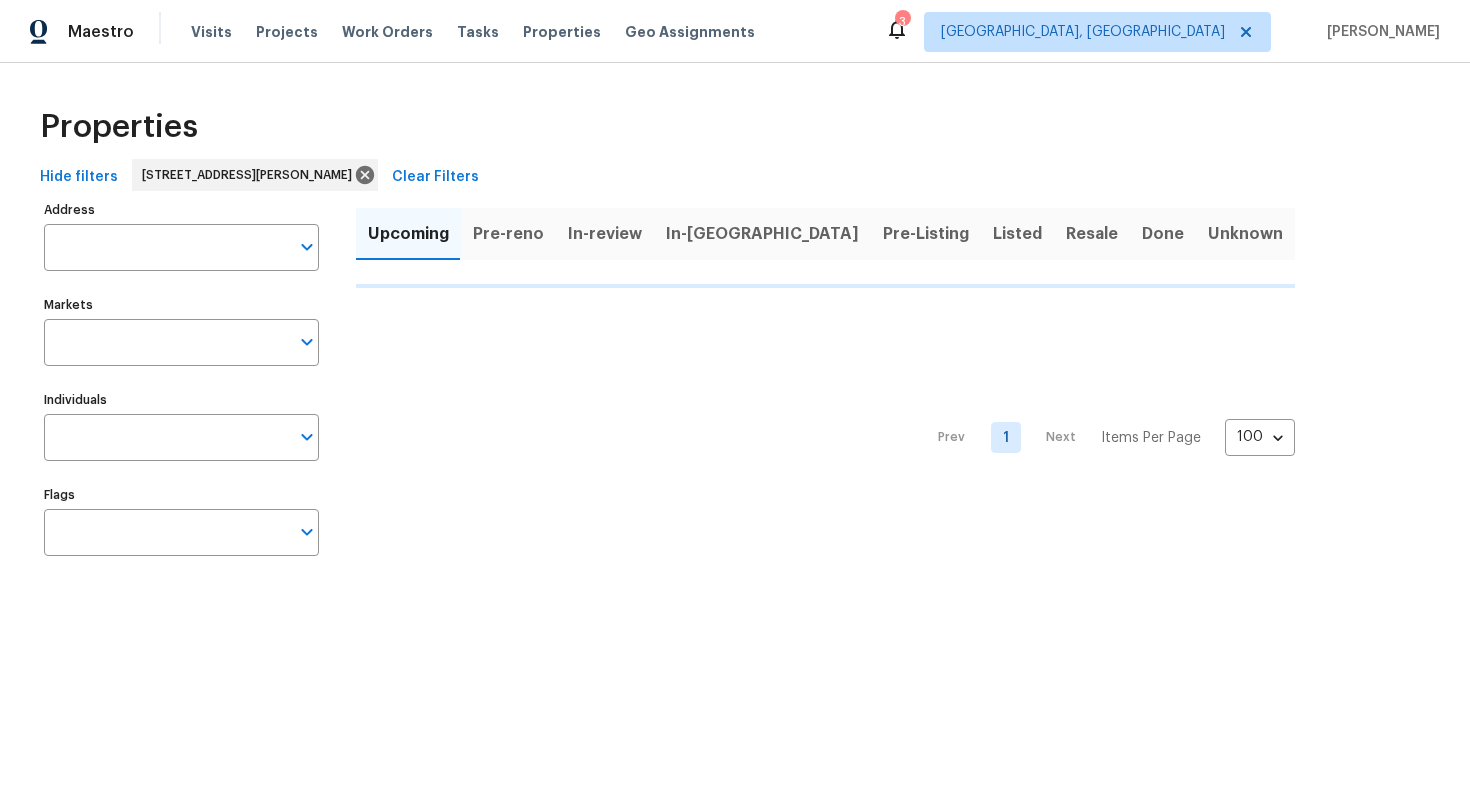 type on "[STREET_ADDRESS][PERSON_NAME]" 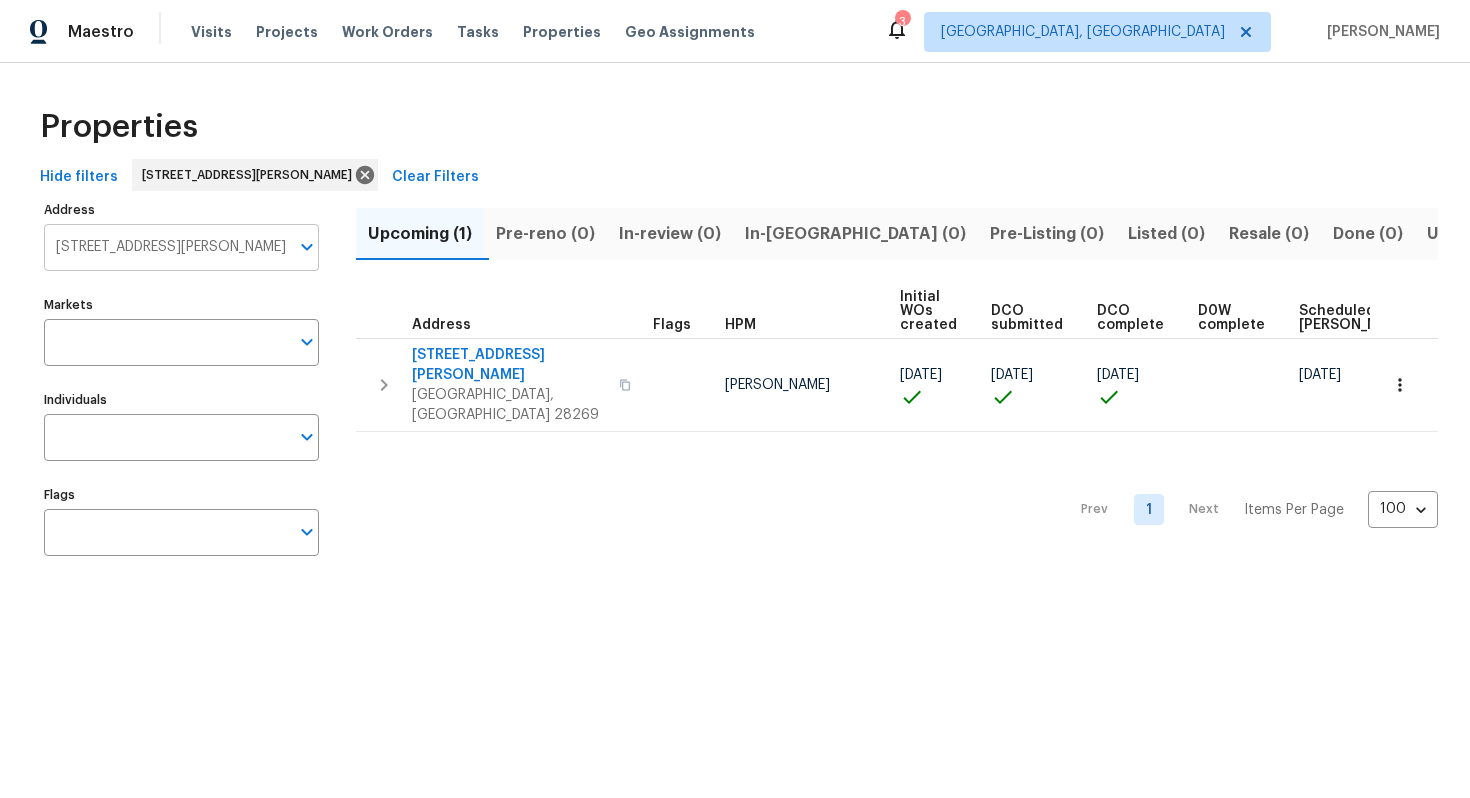 click on "[STREET_ADDRESS][PERSON_NAME]" at bounding box center [166, 247] 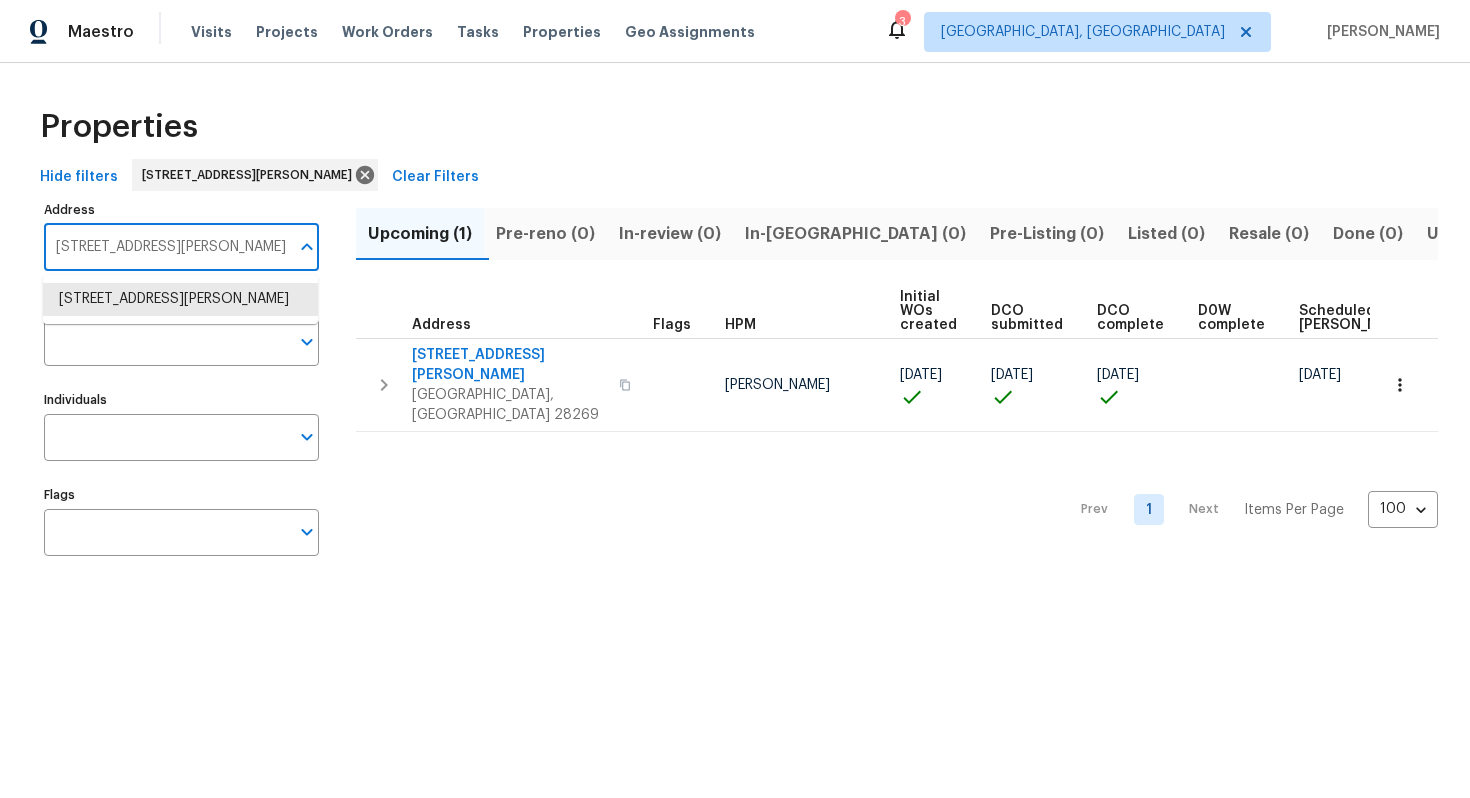 paste 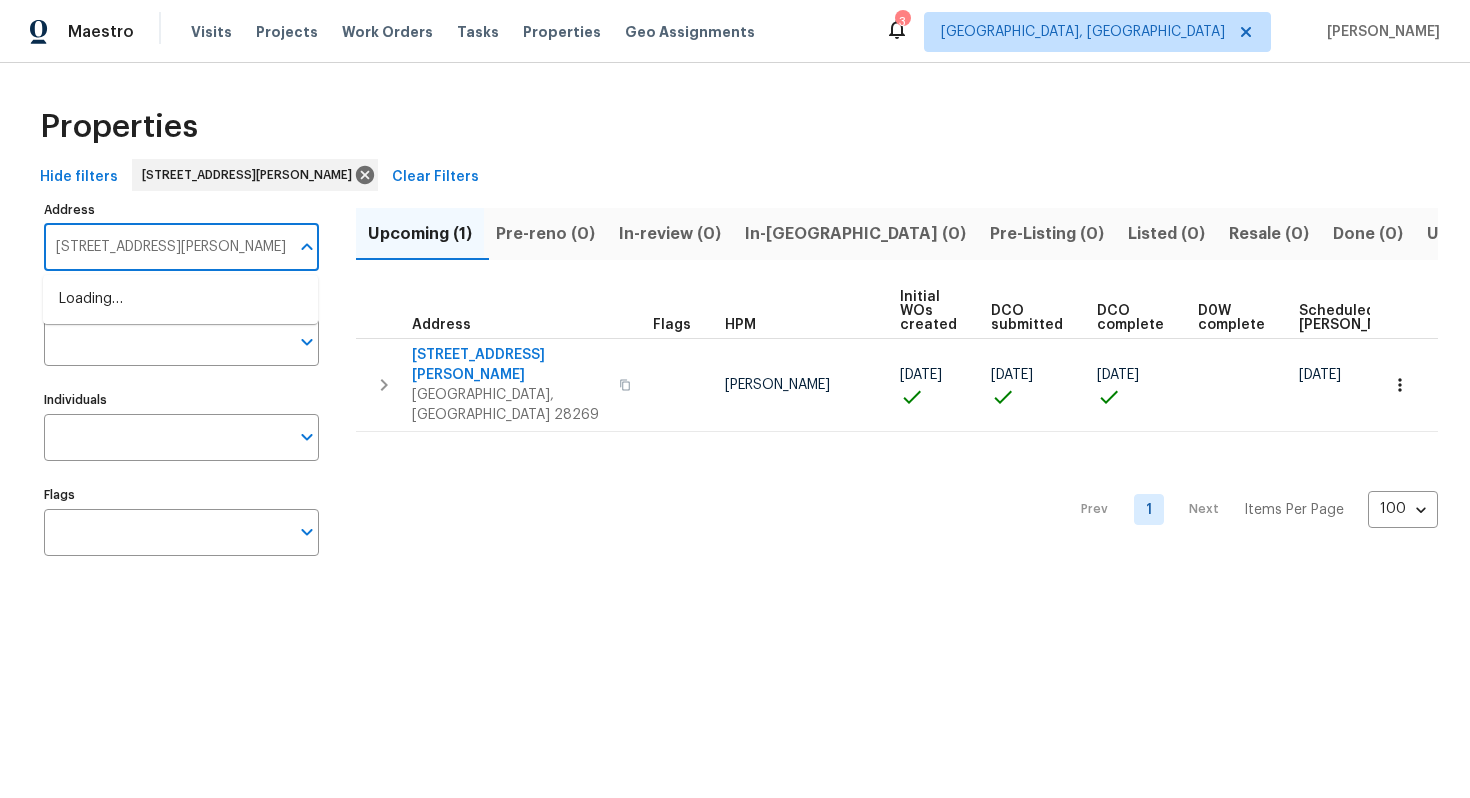 scroll, scrollTop: 0, scrollLeft: 17, axis: horizontal 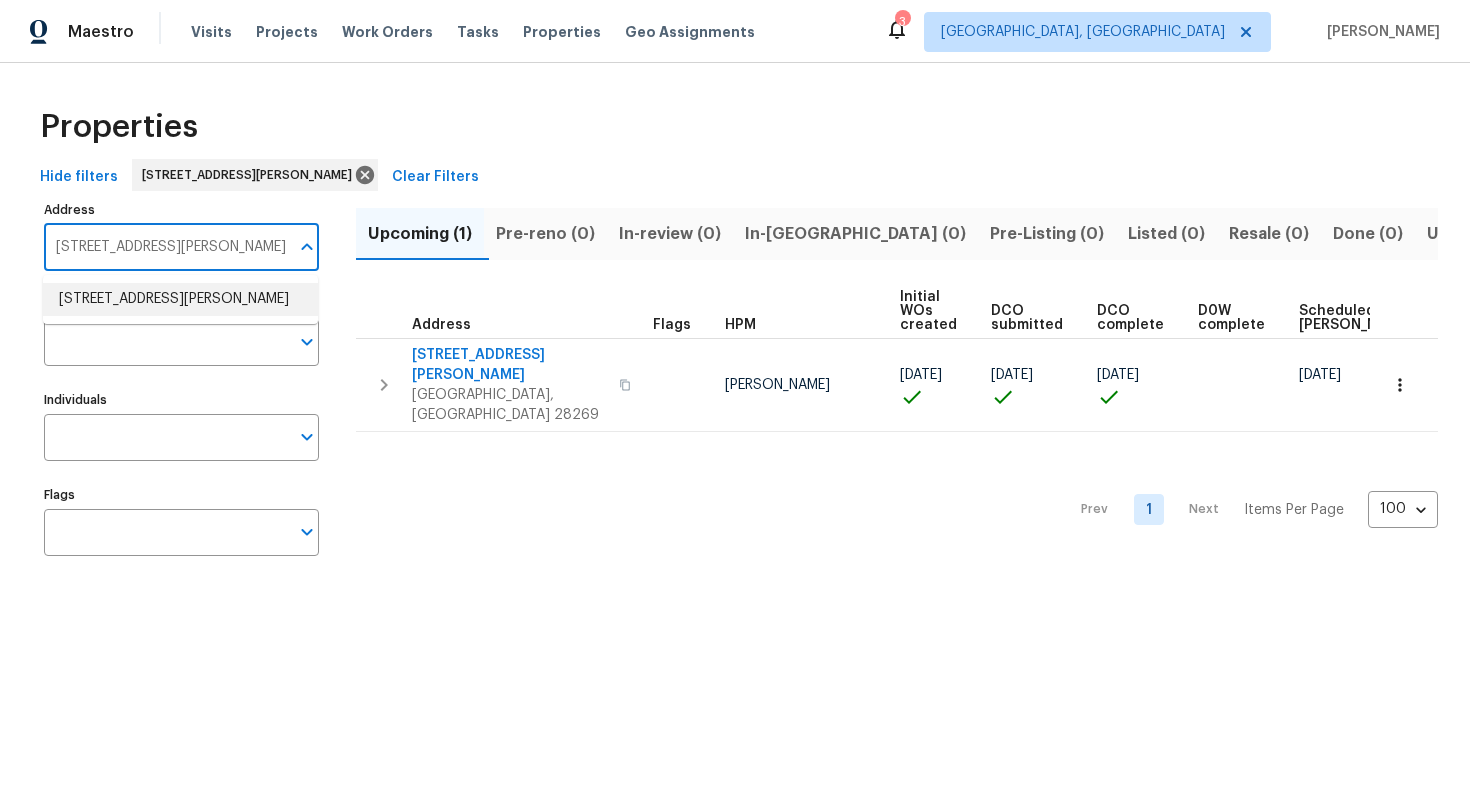 click on "[STREET_ADDRESS][PERSON_NAME]" at bounding box center (180, 299) 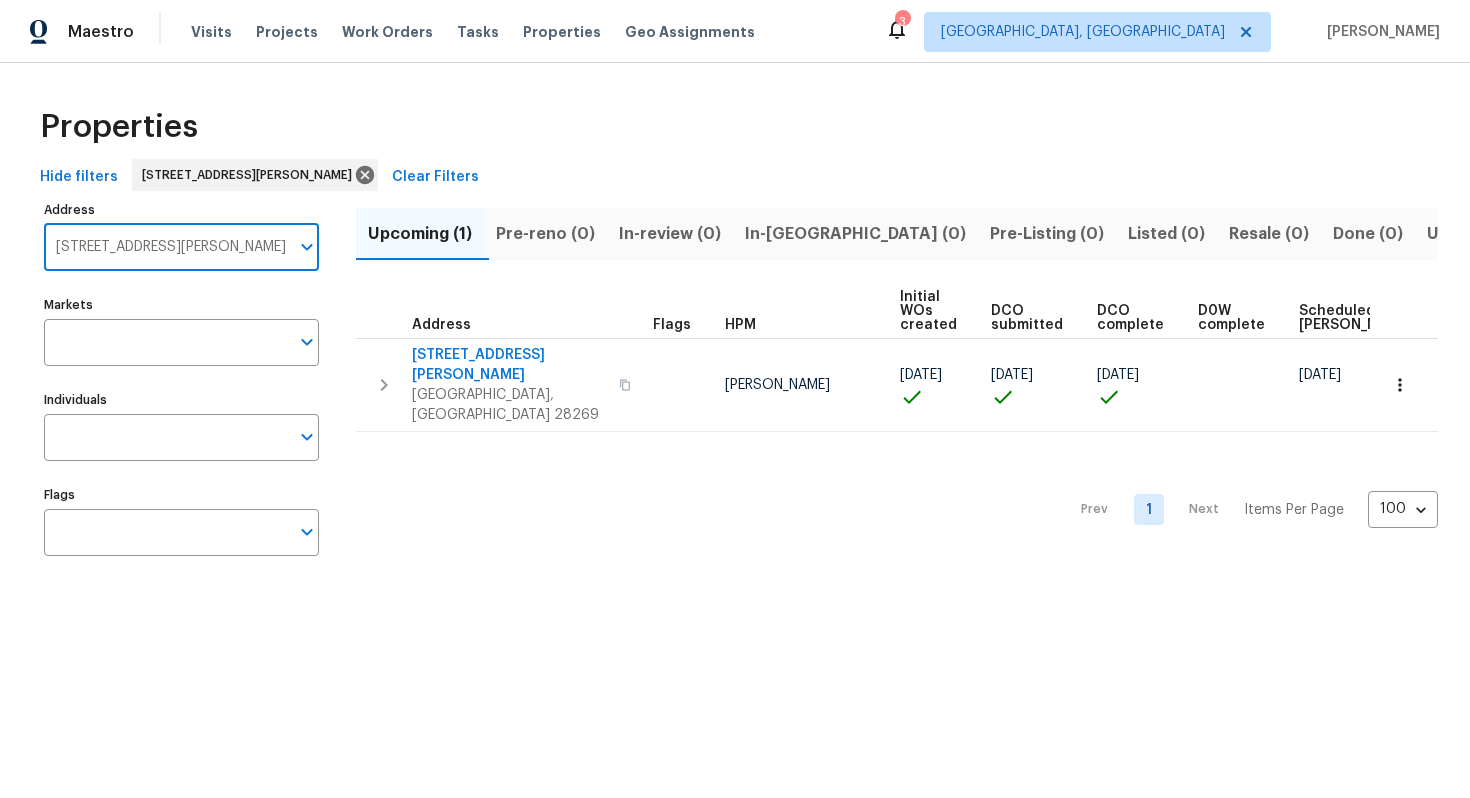 scroll, scrollTop: 0, scrollLeft: 14, axis: horizontal 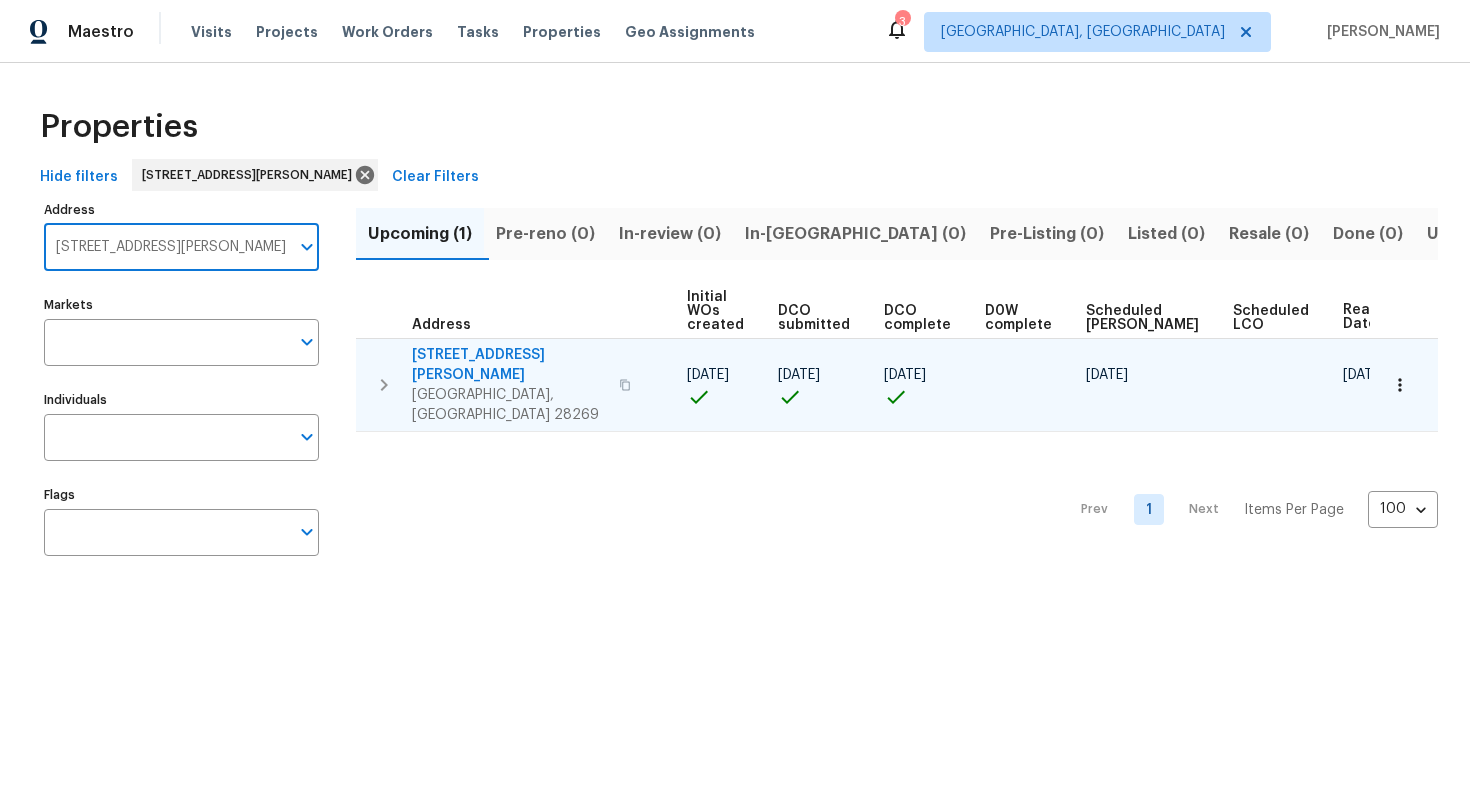 click 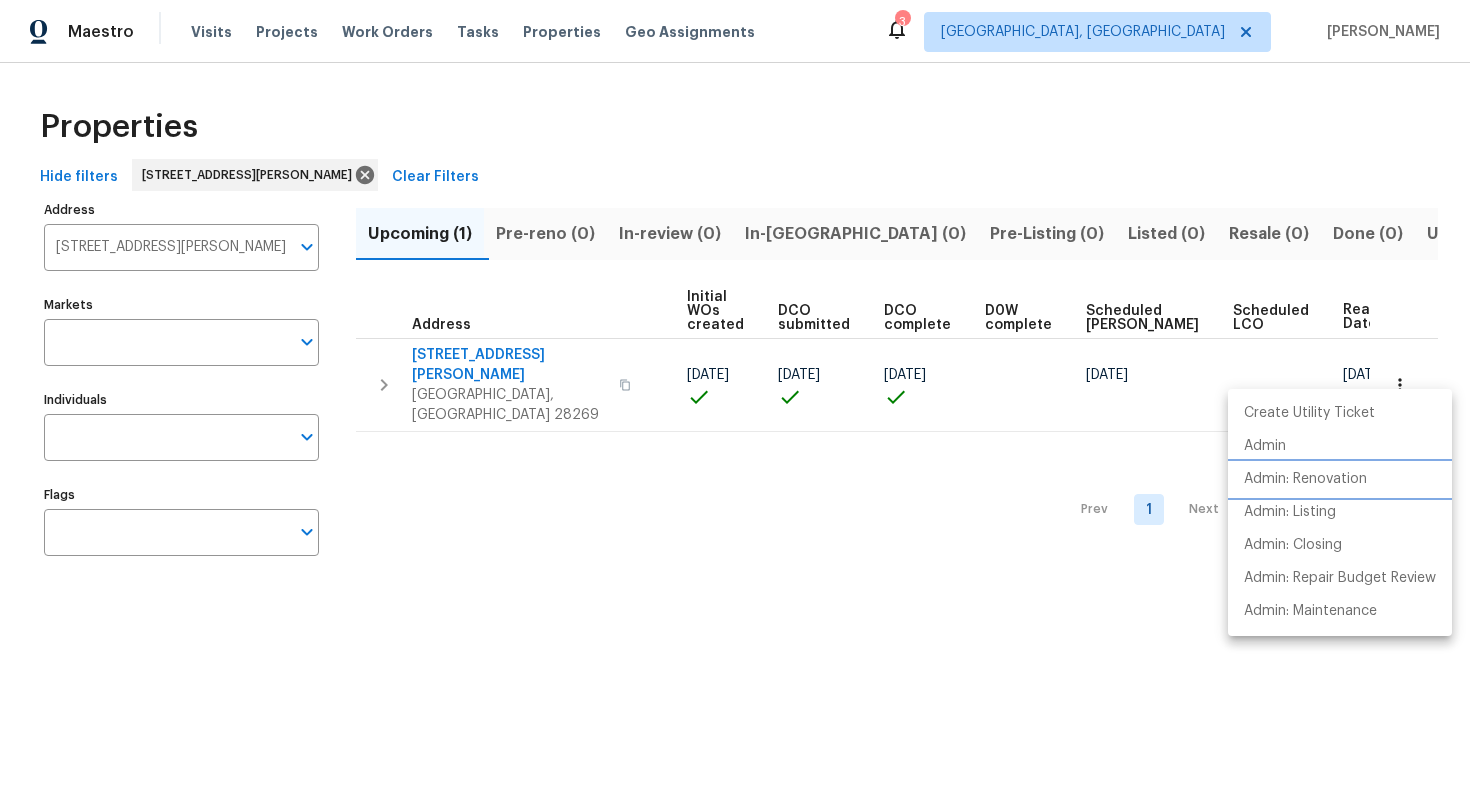 click on "Admin: Renovation" at bounding box center [1305, 479] 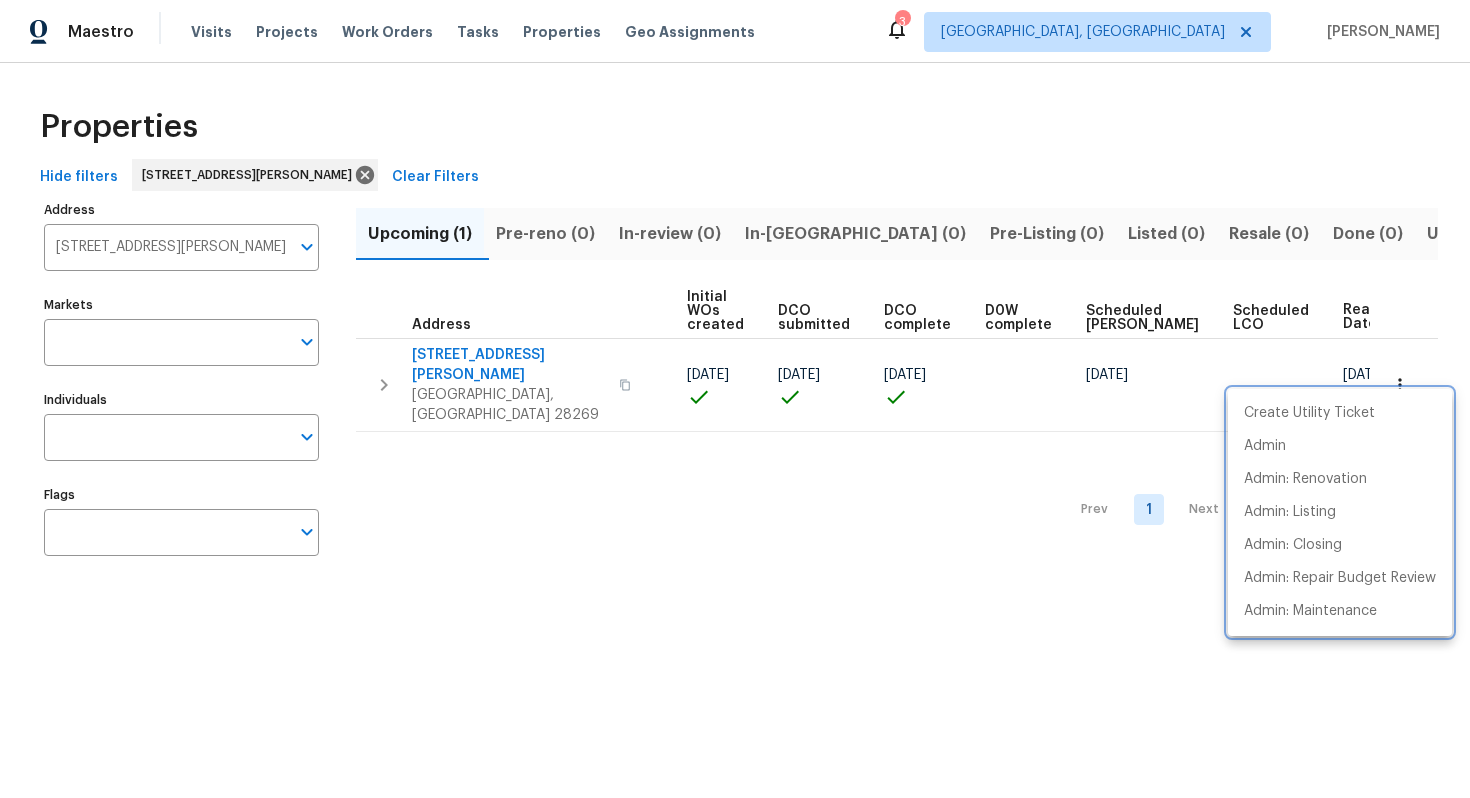 click at bounding box center [735, 399] 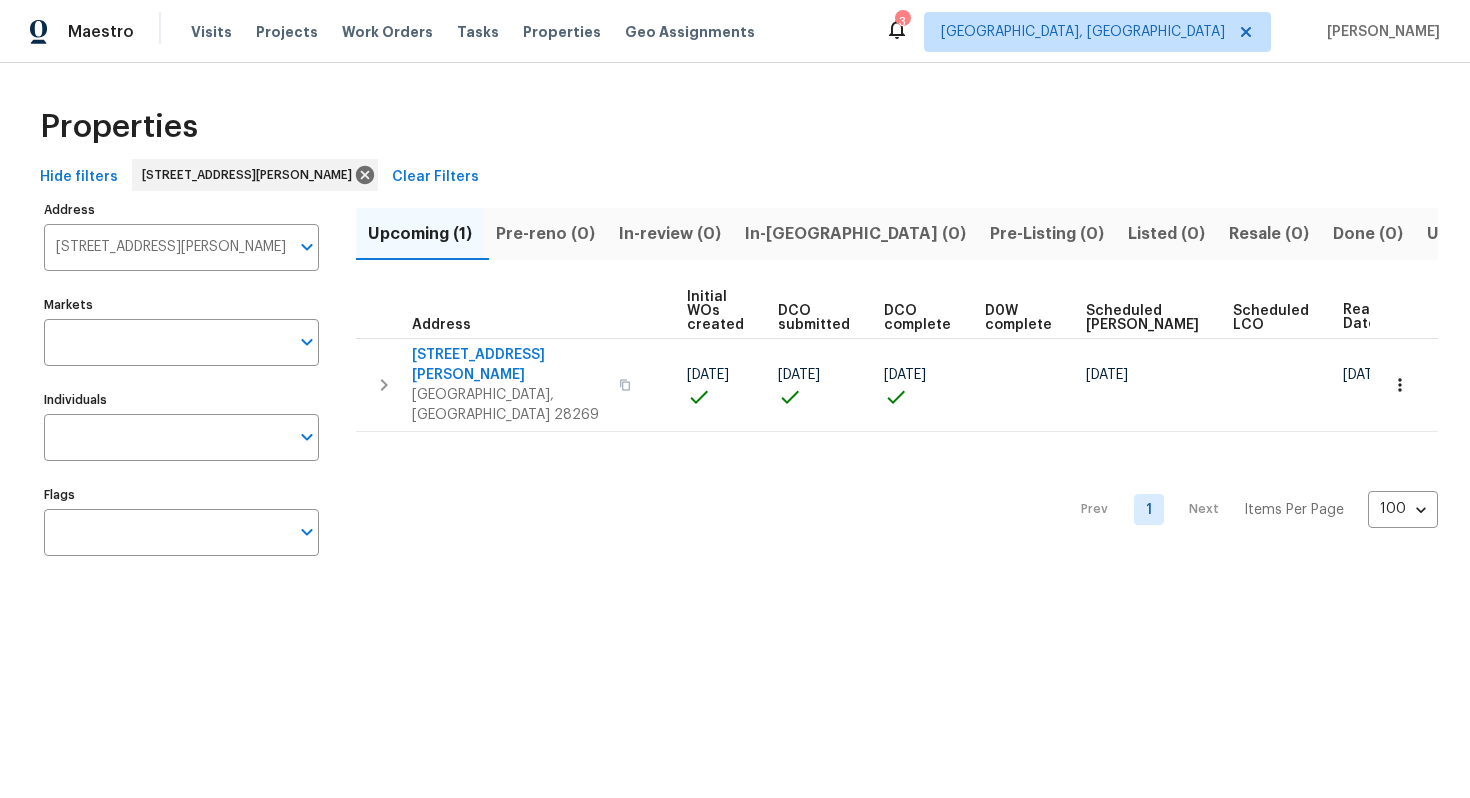 click on "[STREET_ADDRESS][PERSON_NAME]" at bounding box center [166, 247] 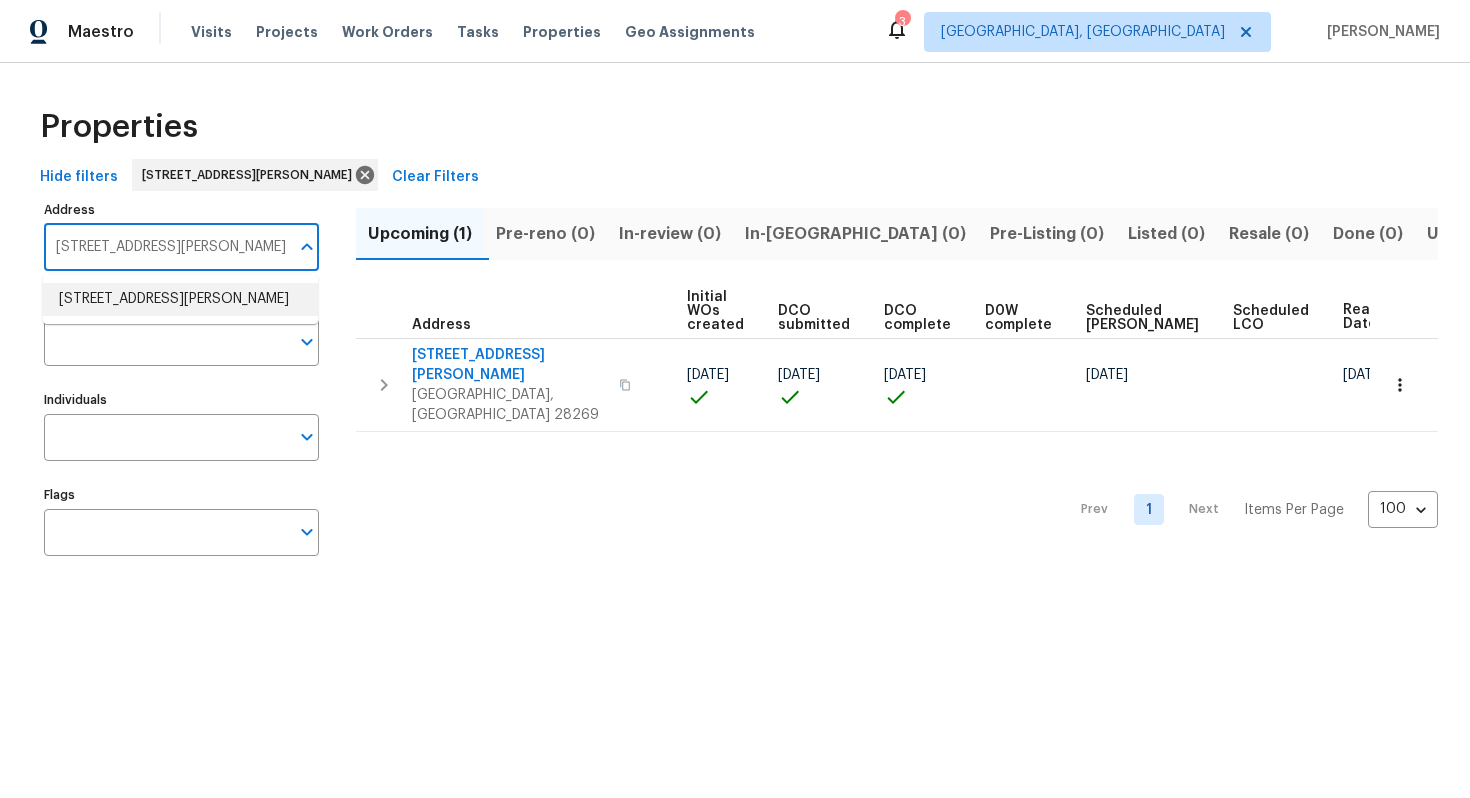 paste on "[STREET_ADDRESS][PERSON_NAME][PERSON_NAME]" 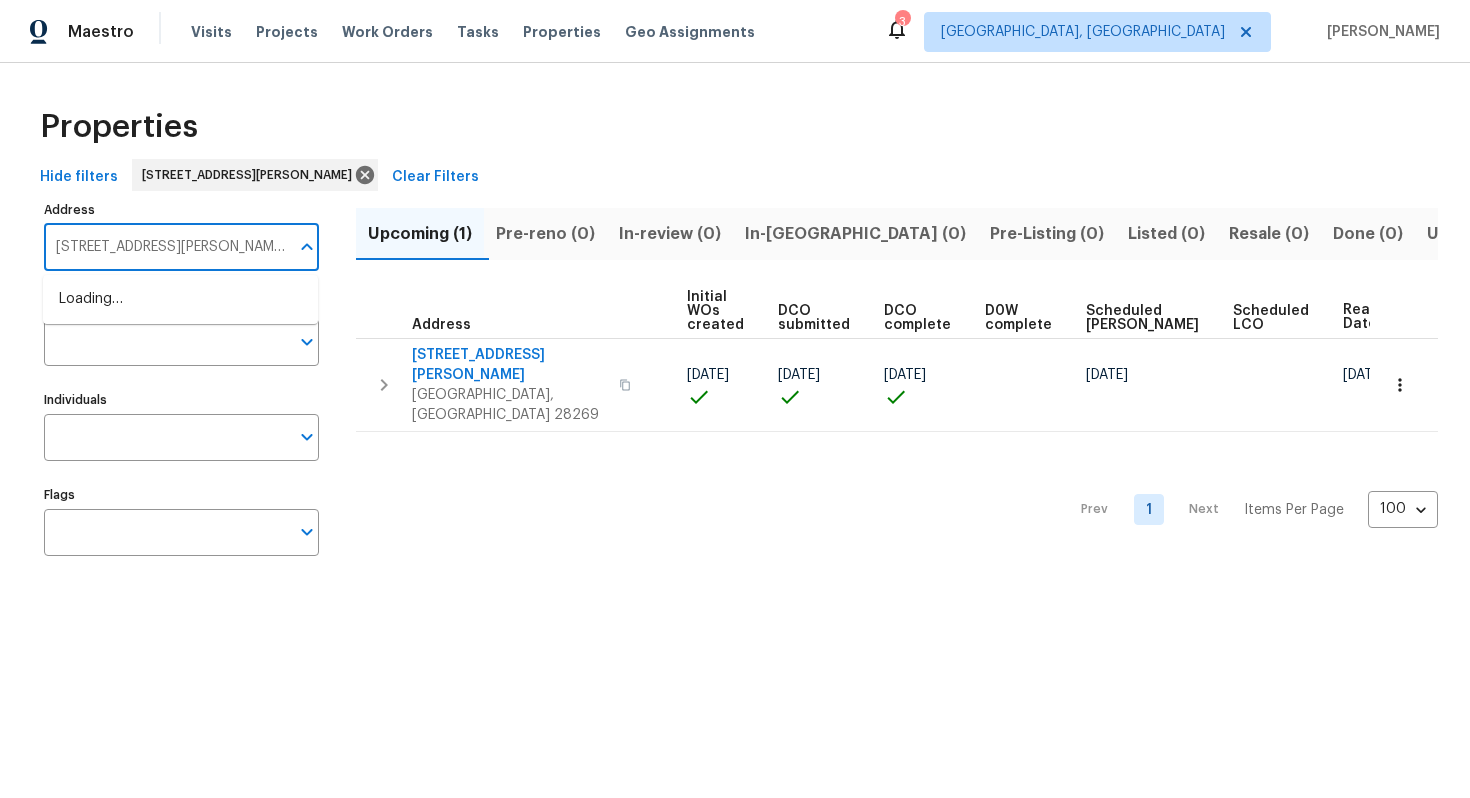scroll, scrollTop: 0, scrollLeft: 15, axis: horizontal 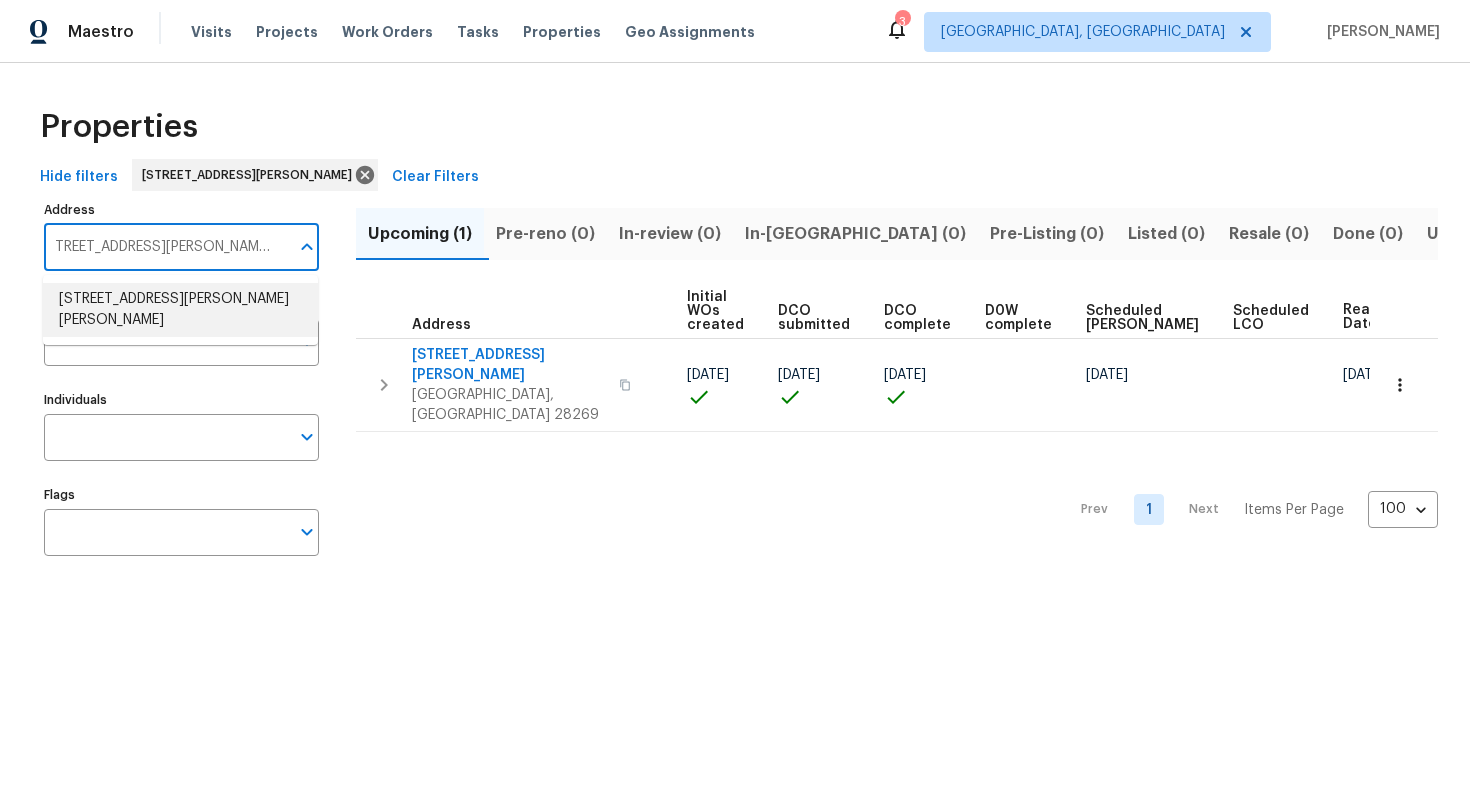 click on "[STREET_ADDRESS][PERSON_NAME][PERSON_NAME]" at bounding box center (180, 310) 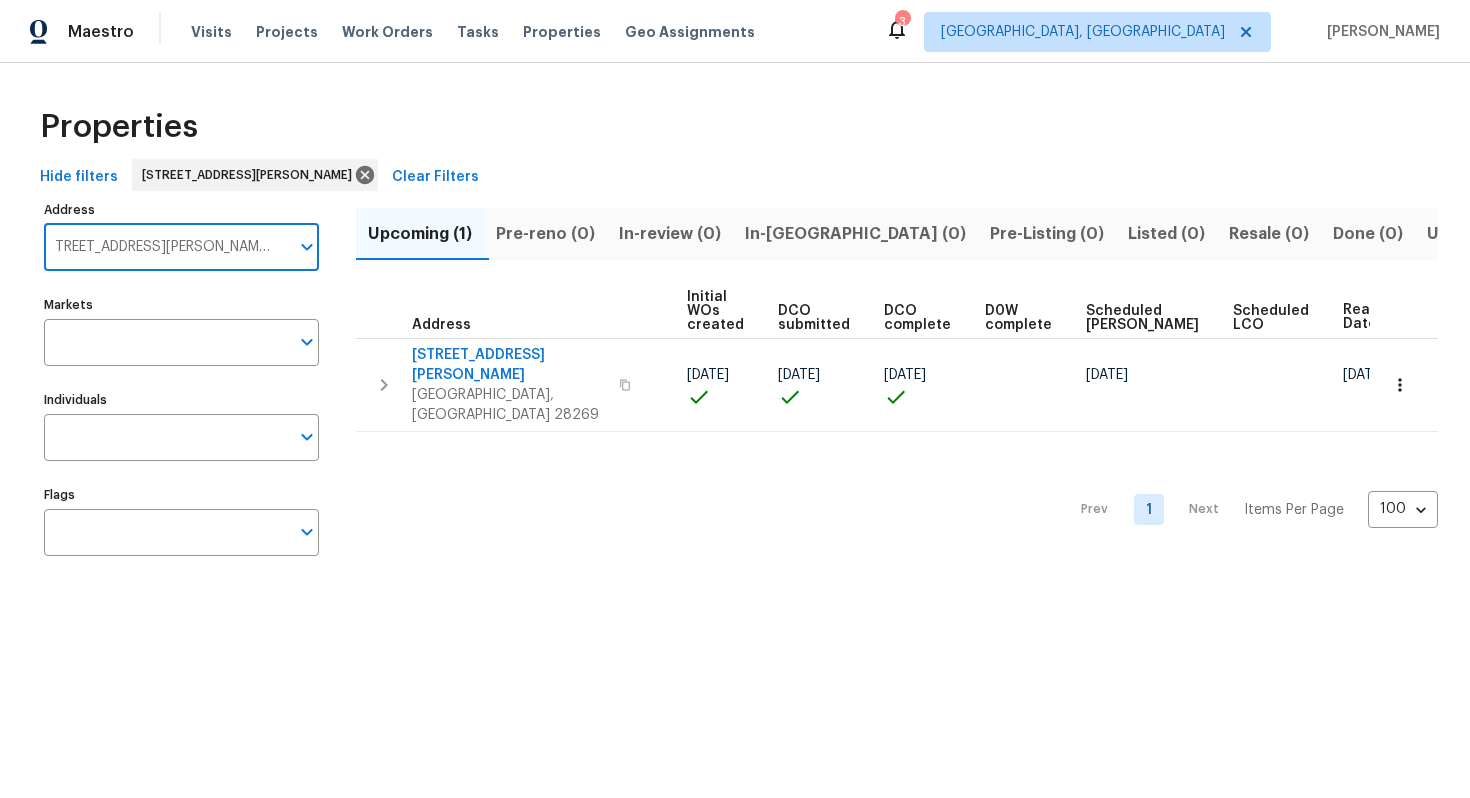 type on "[STREET_ADDRESS][PERSON_NAME][PERSON_NAME]" 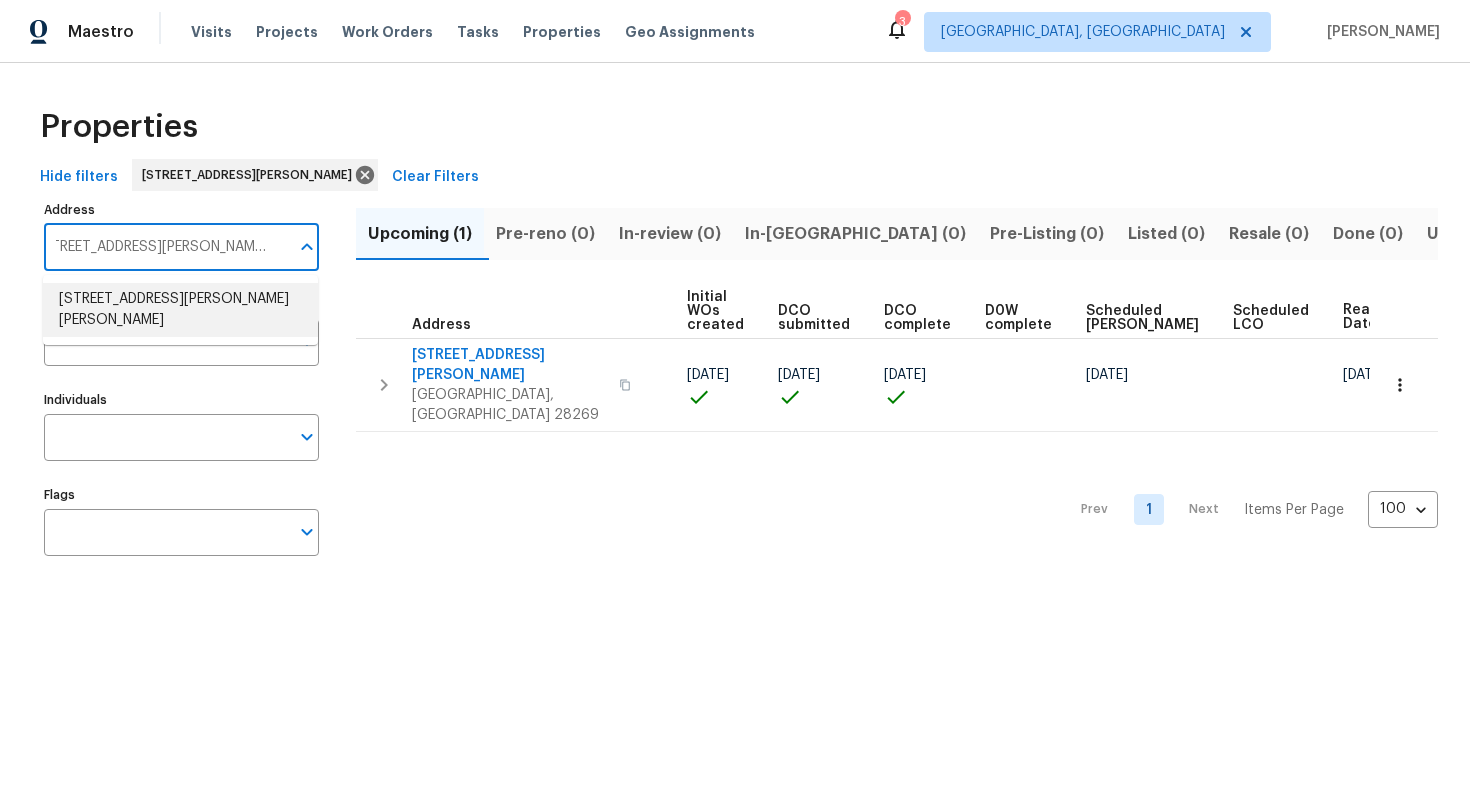 click on "[STREET_ADDRESS][PERSON_NAME][PERSON_NAME]" at bounding box center [180, 310] 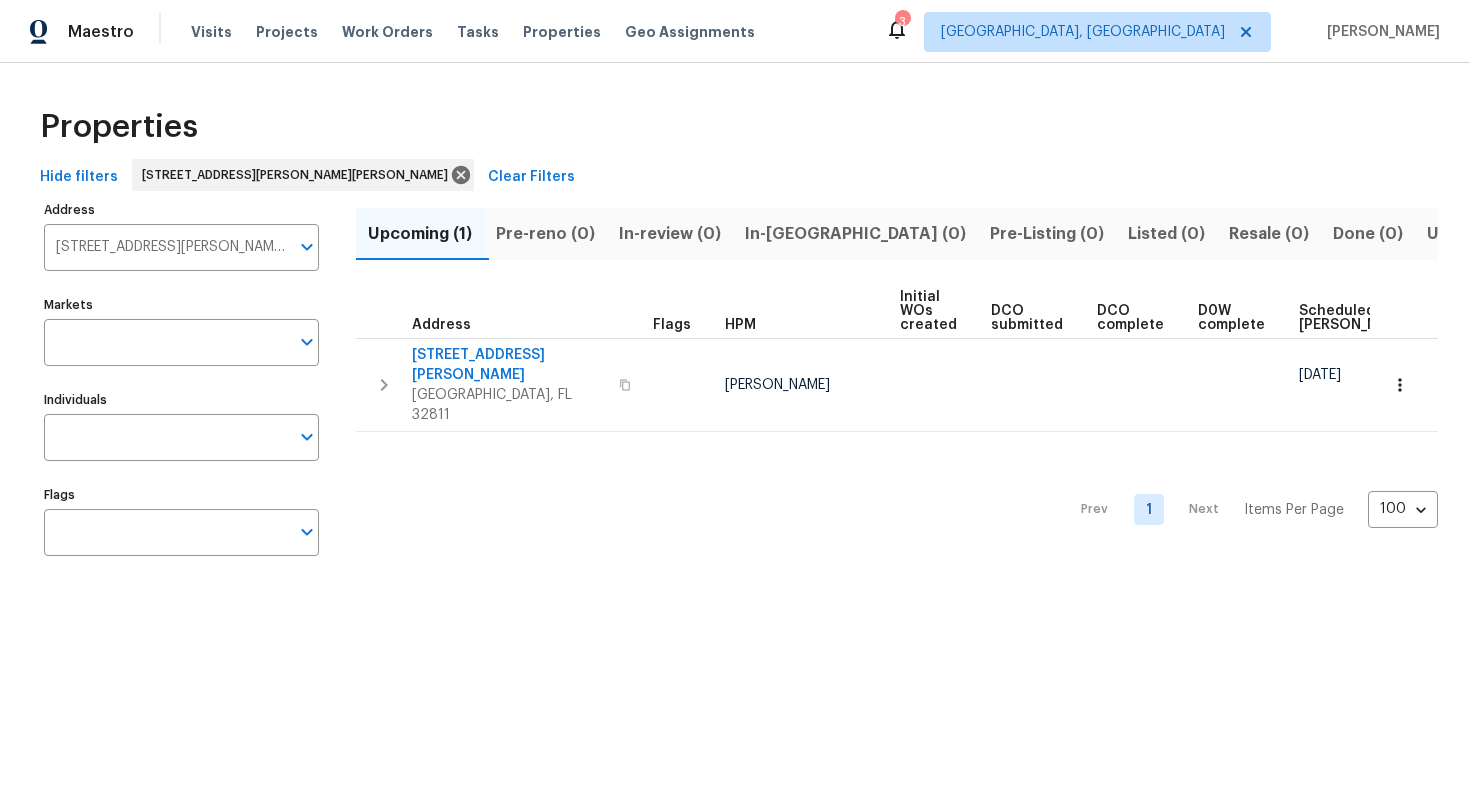 scroll, scrollTop: 0, scrollLeft: 213, axis: horizontal 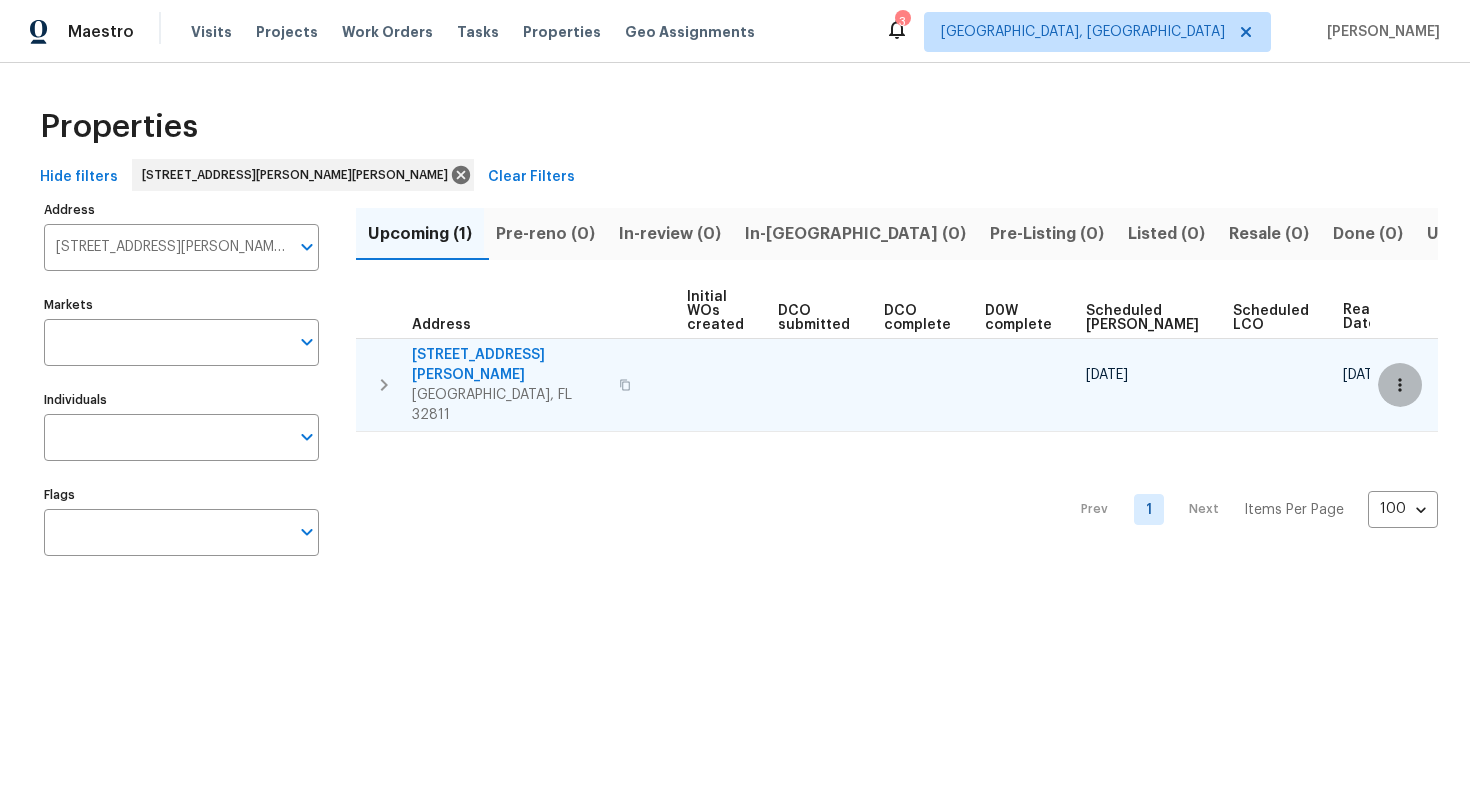 click at bounding box center [1400, 385] 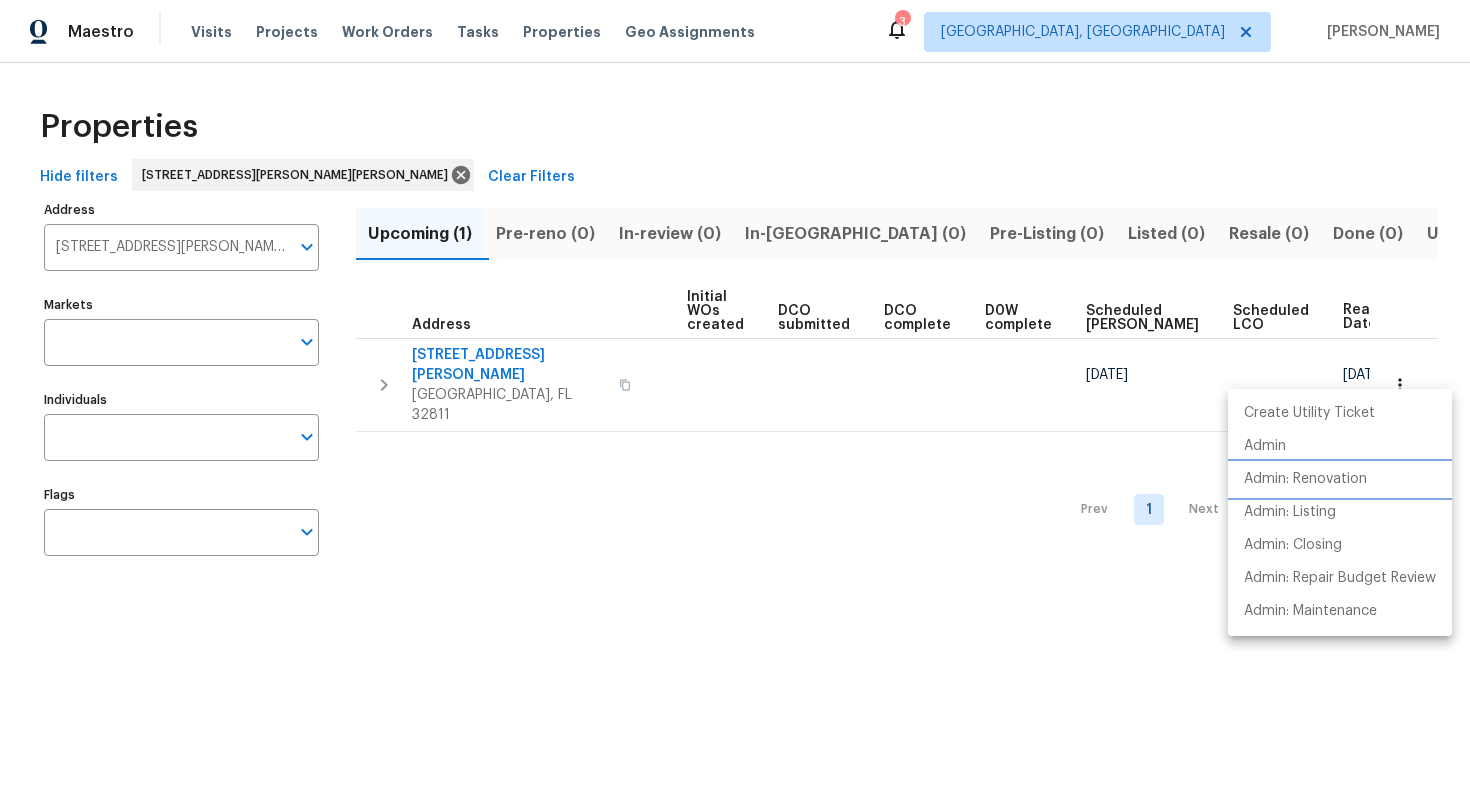 click on "Admin: Renovation" at bounding box center [1305, 479] 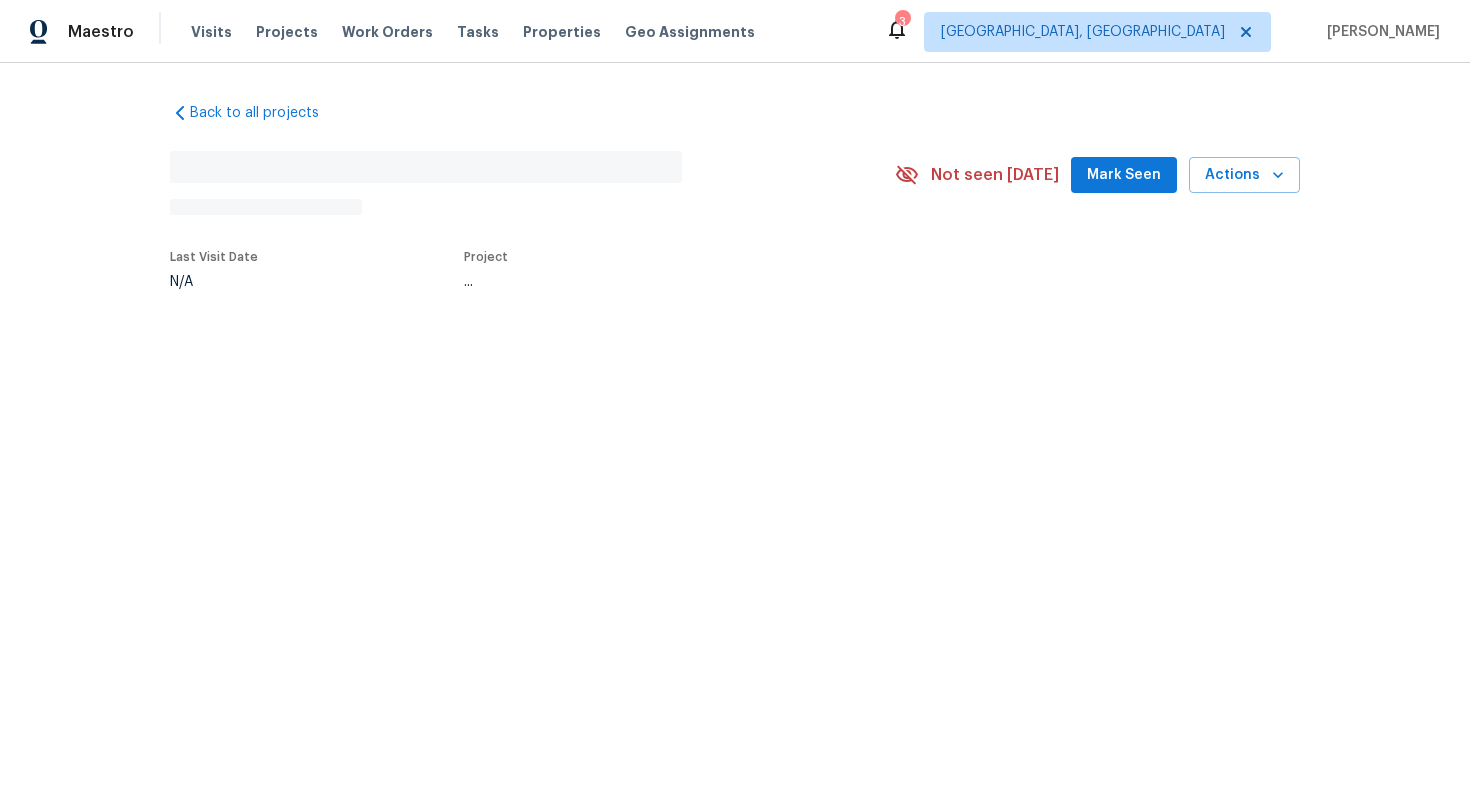 scroll, scrollTop: 0, scrollLeft: 0, axis: both 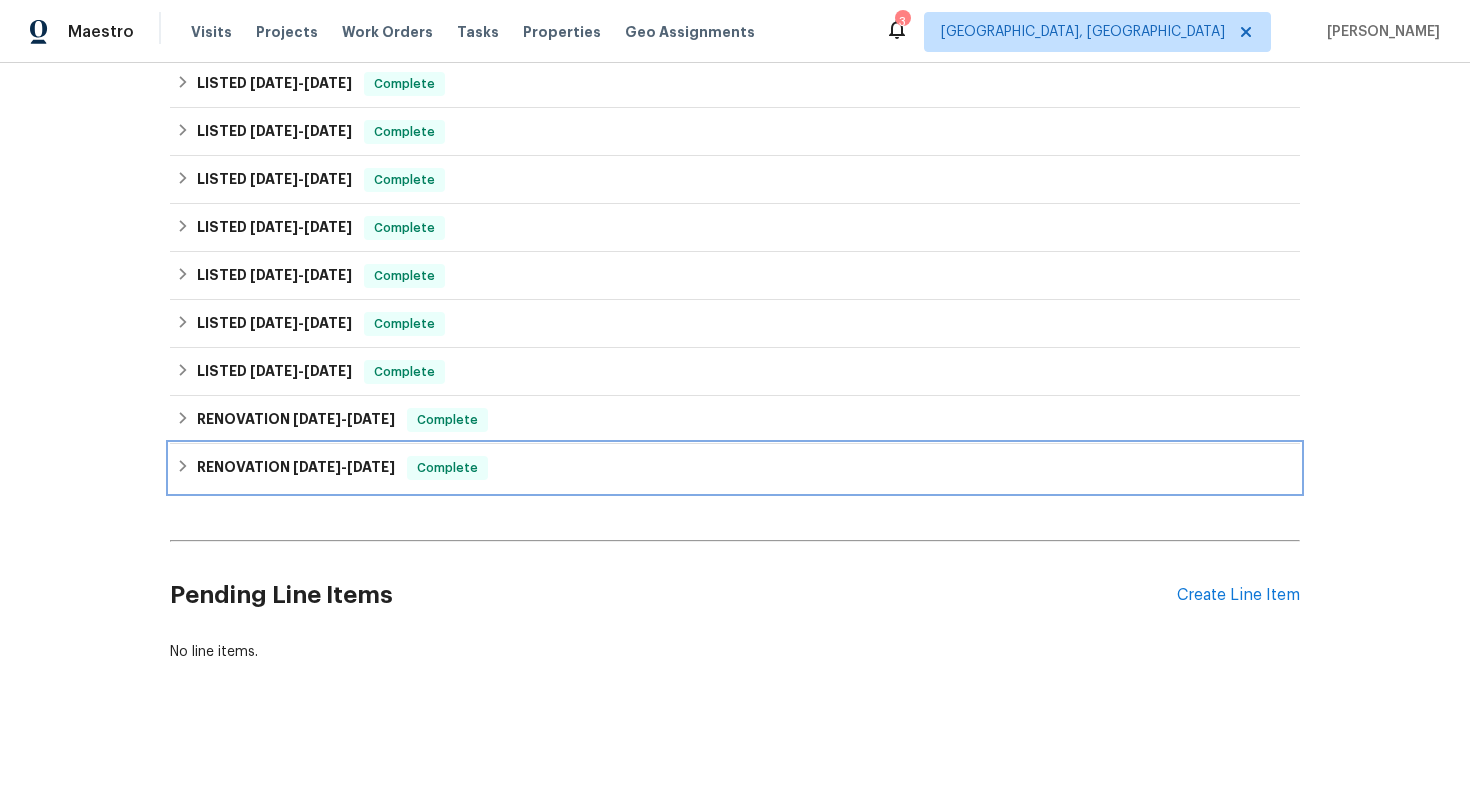 click on "5/10/24" at bounding box center (317, 467) 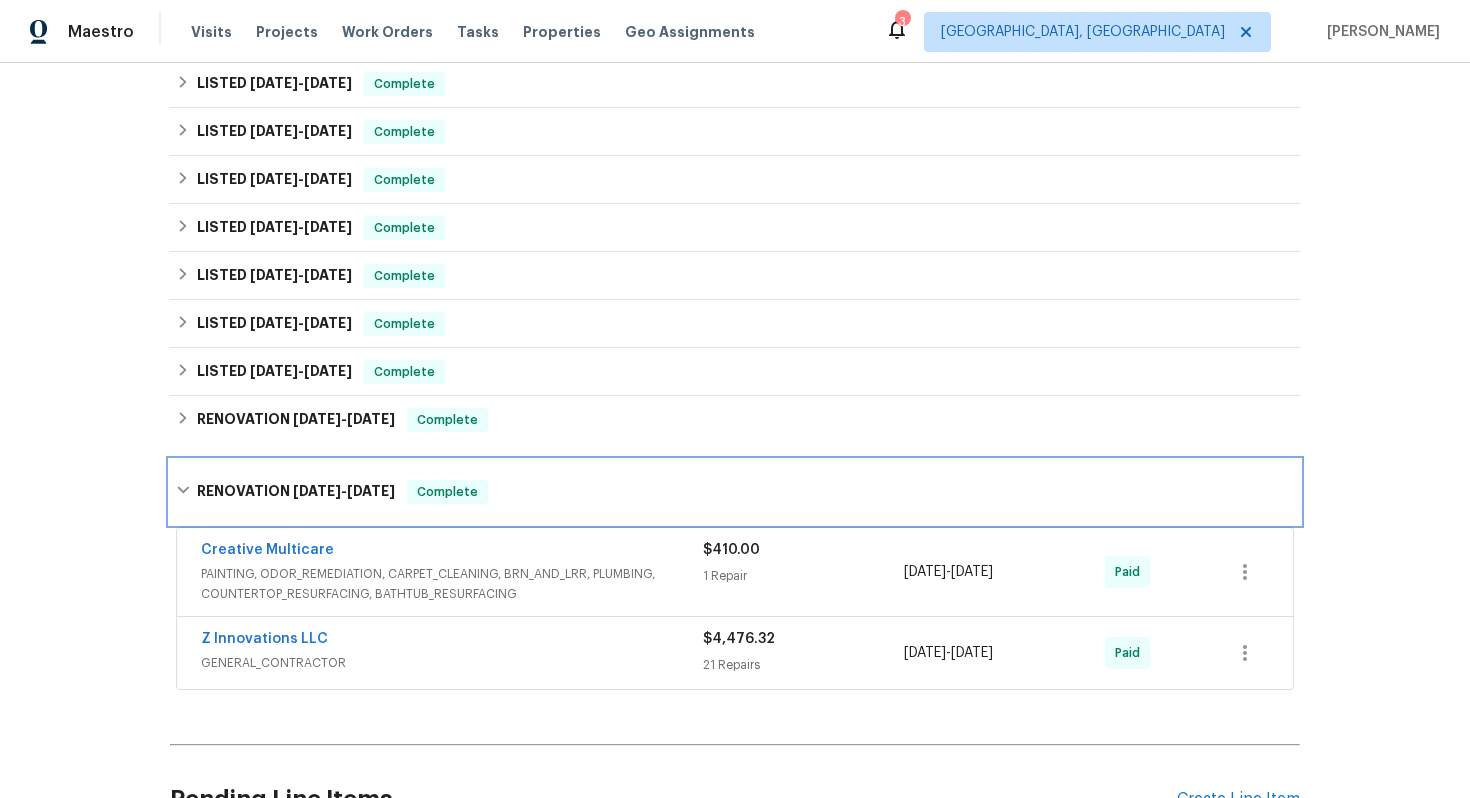 click on "RENOVATION   5/10/24  -  5/15/24 Complete" at bounding box center (735, 492) 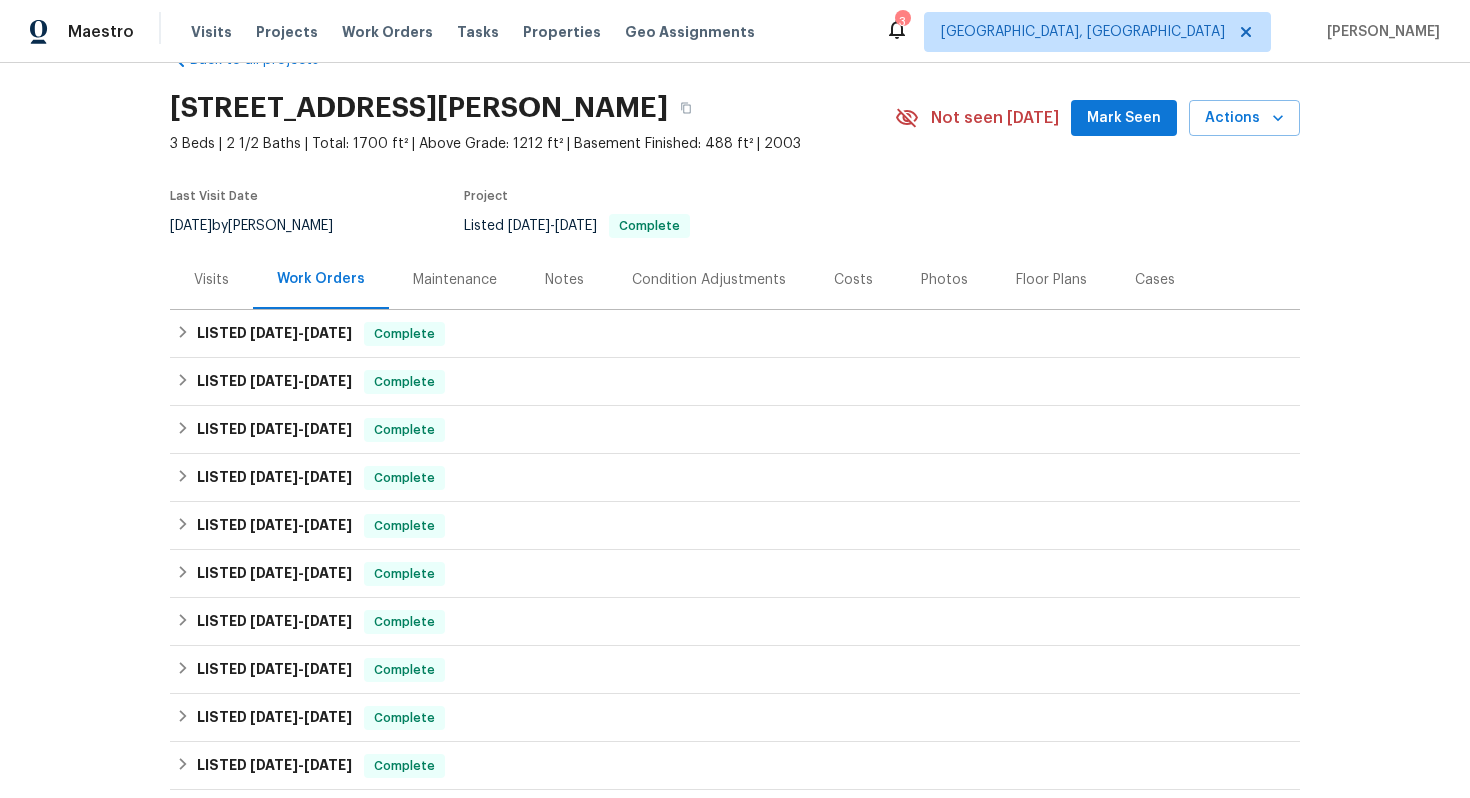scroll, scrollTop: 54, scrollLeft: 0, axis: vertical 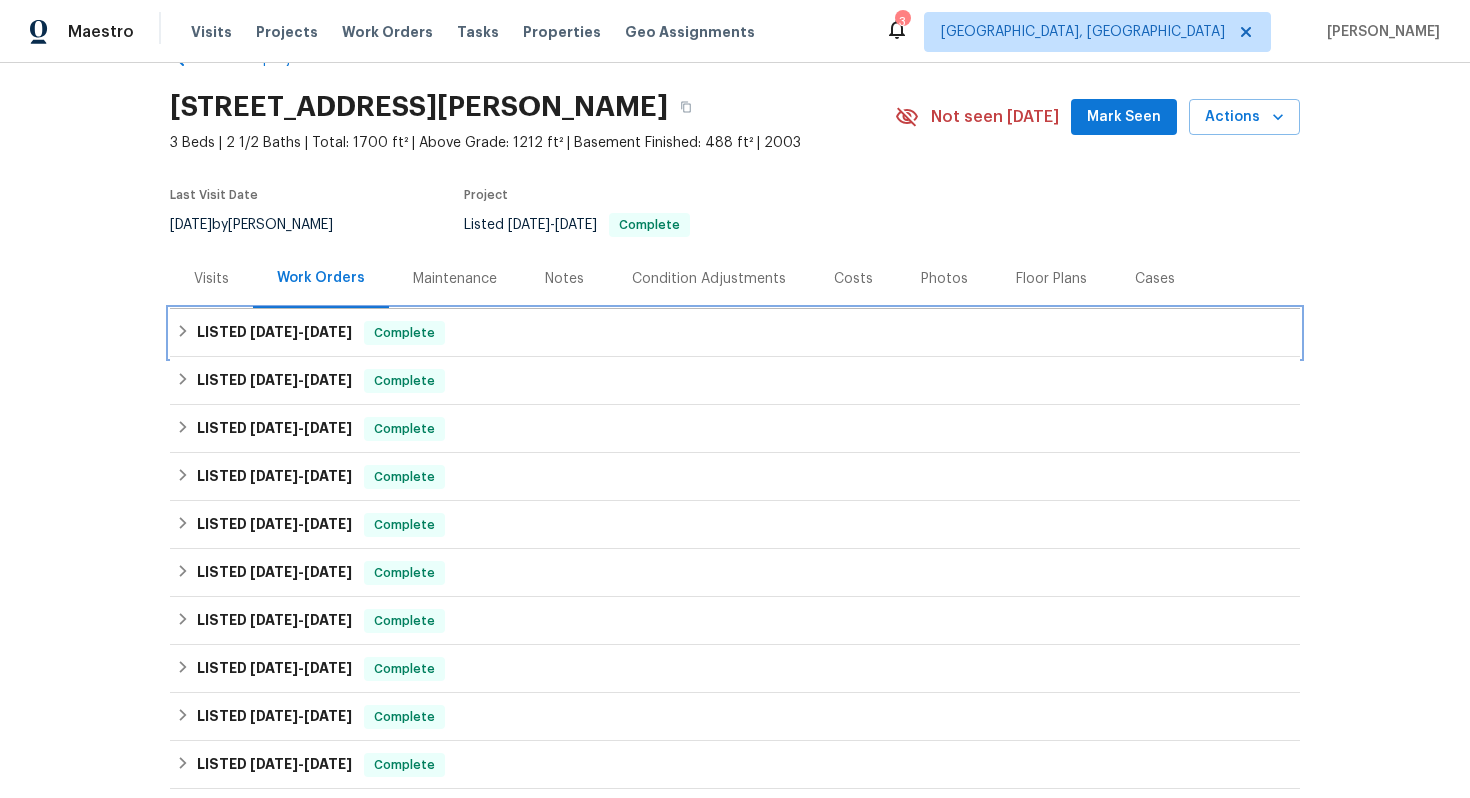 click on "7/11/25" at bounding box center [328, 332] 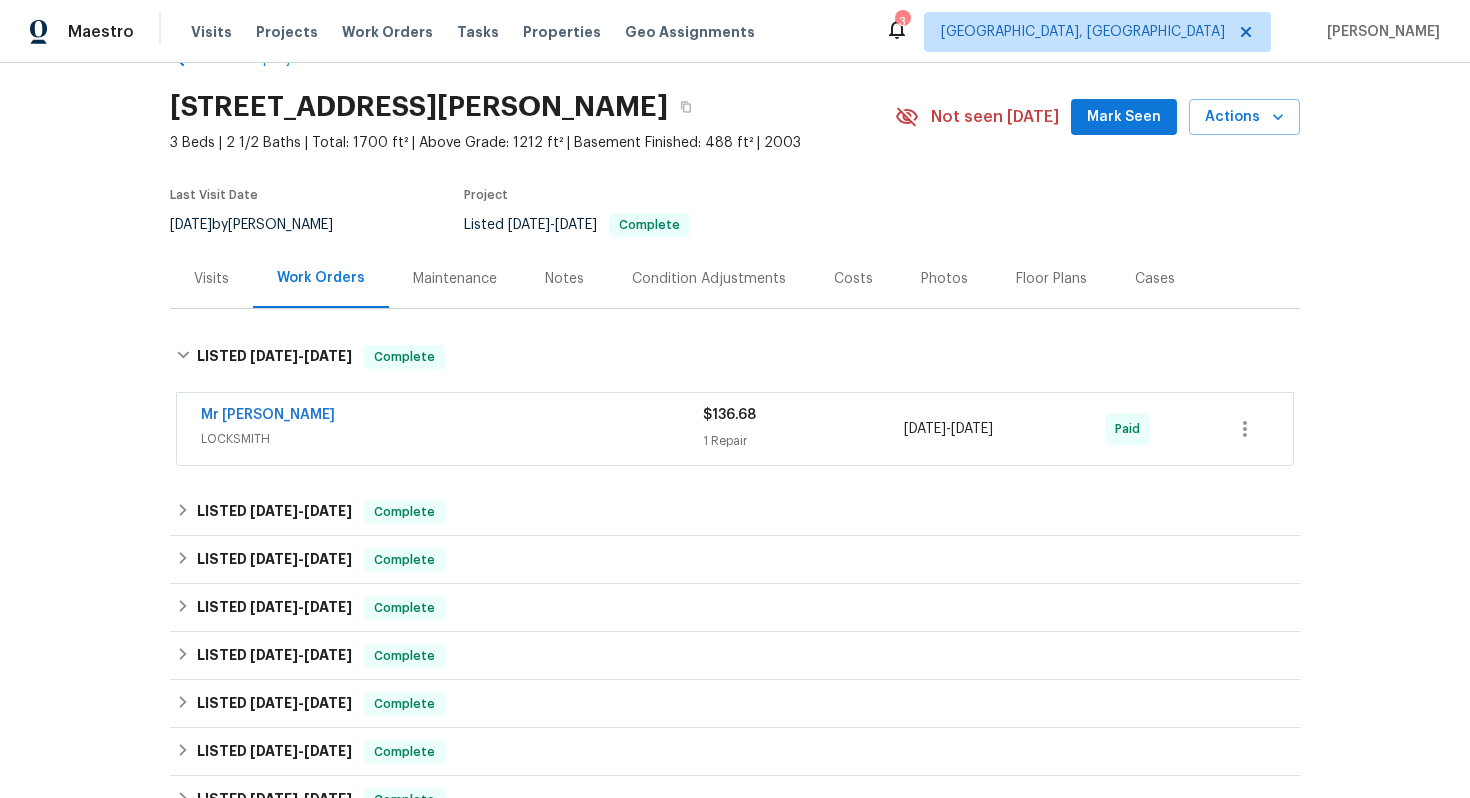 click on "Mr Rekey Locksmith" at bounding box center [452, 417] 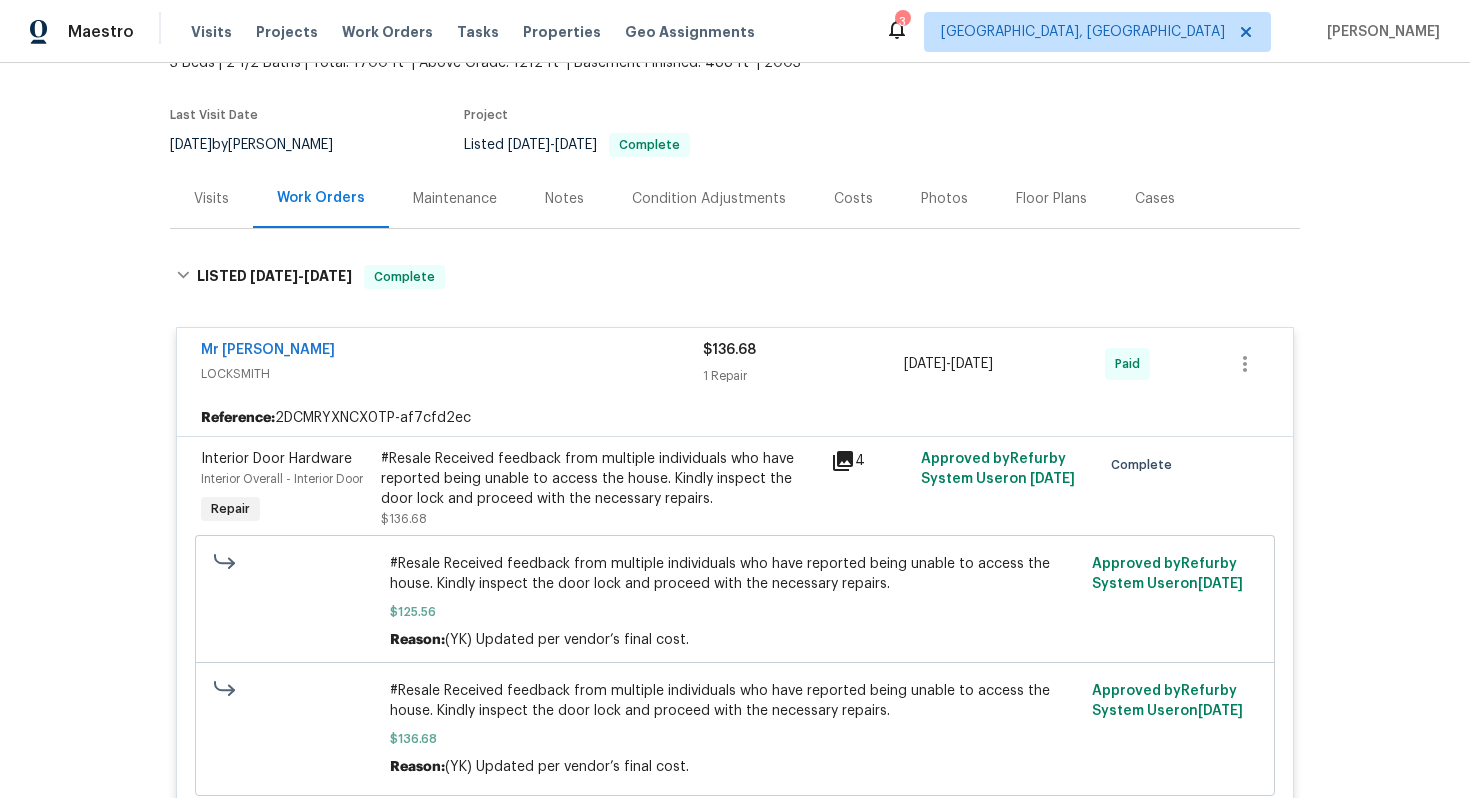 scroll, scrollTop: 65, scrollLeft: 0, axis: vertical 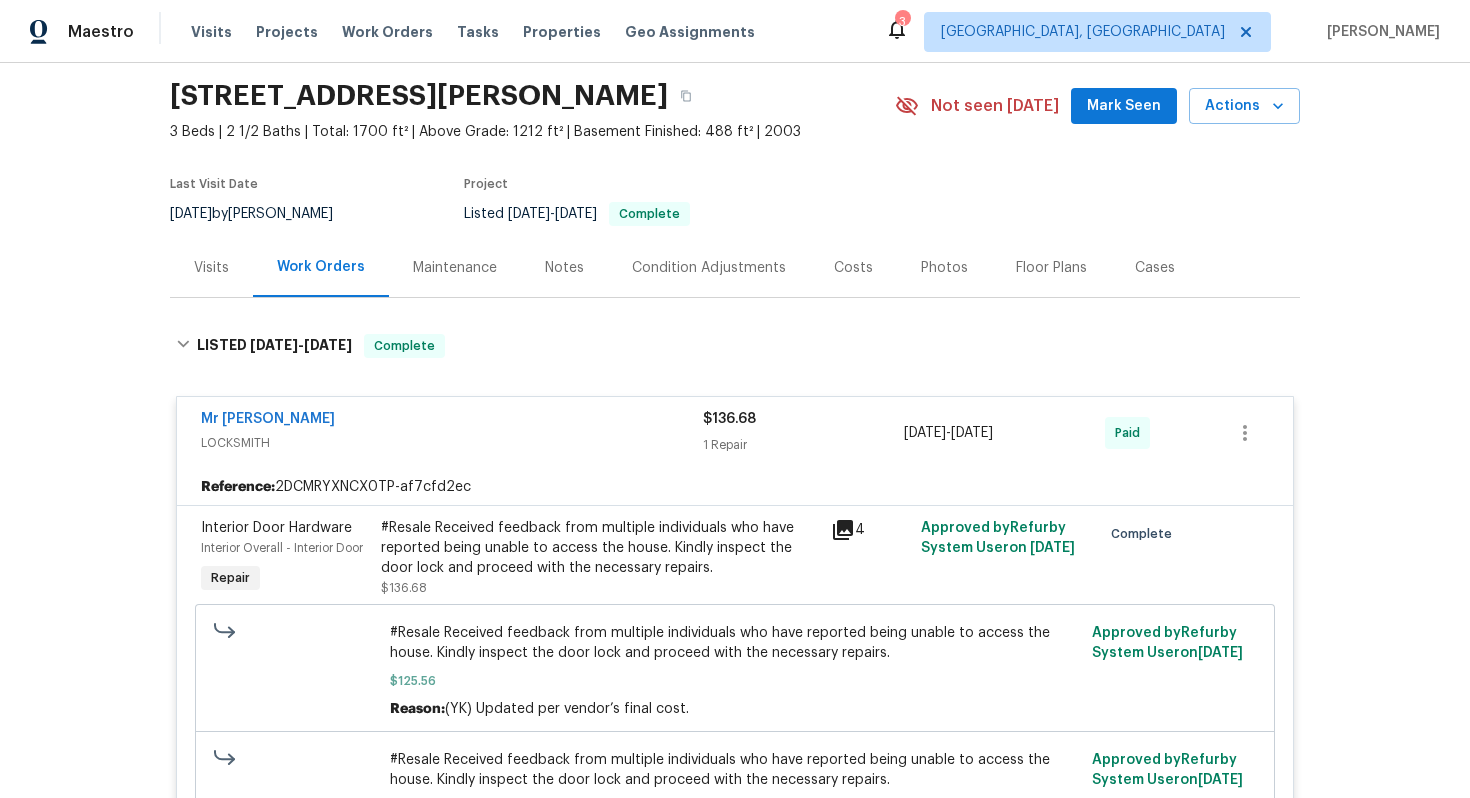 click on "Mr Rekey Locksmith" at bounding box center (452, 421) 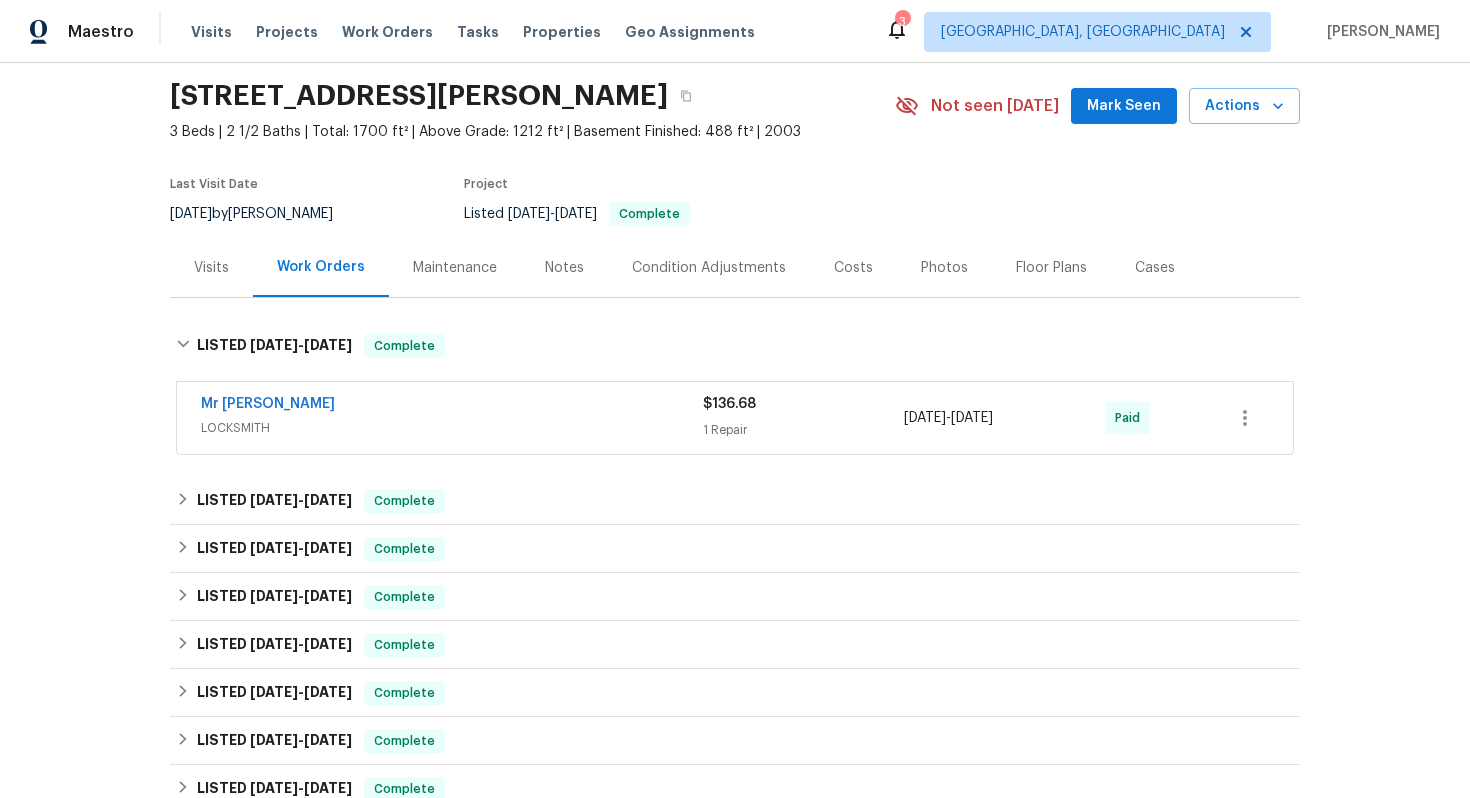scroll, scrollTop: 29, scrollLeft: 0, axis: vertical 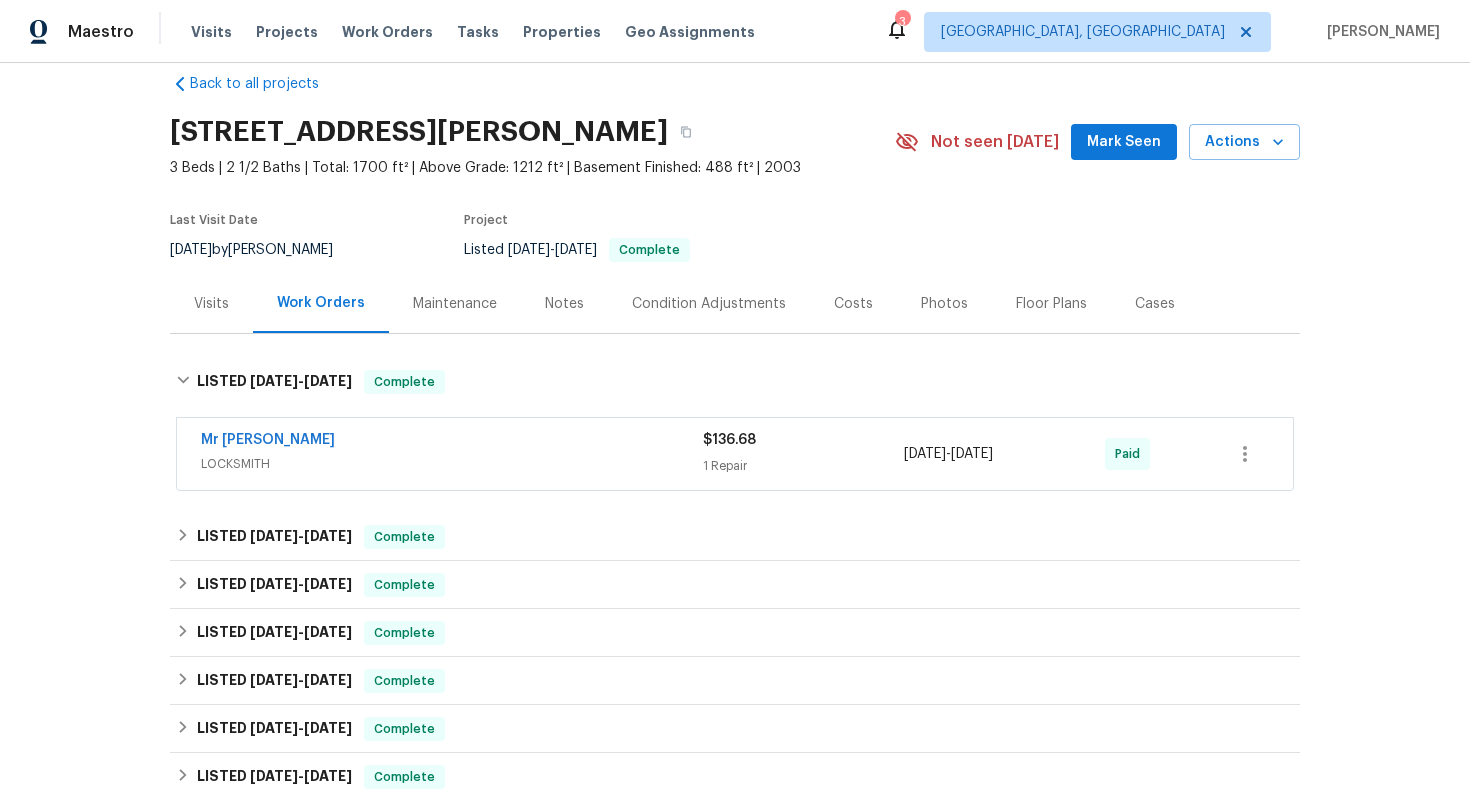 click on "Visits" at bounding box center (211, 304) 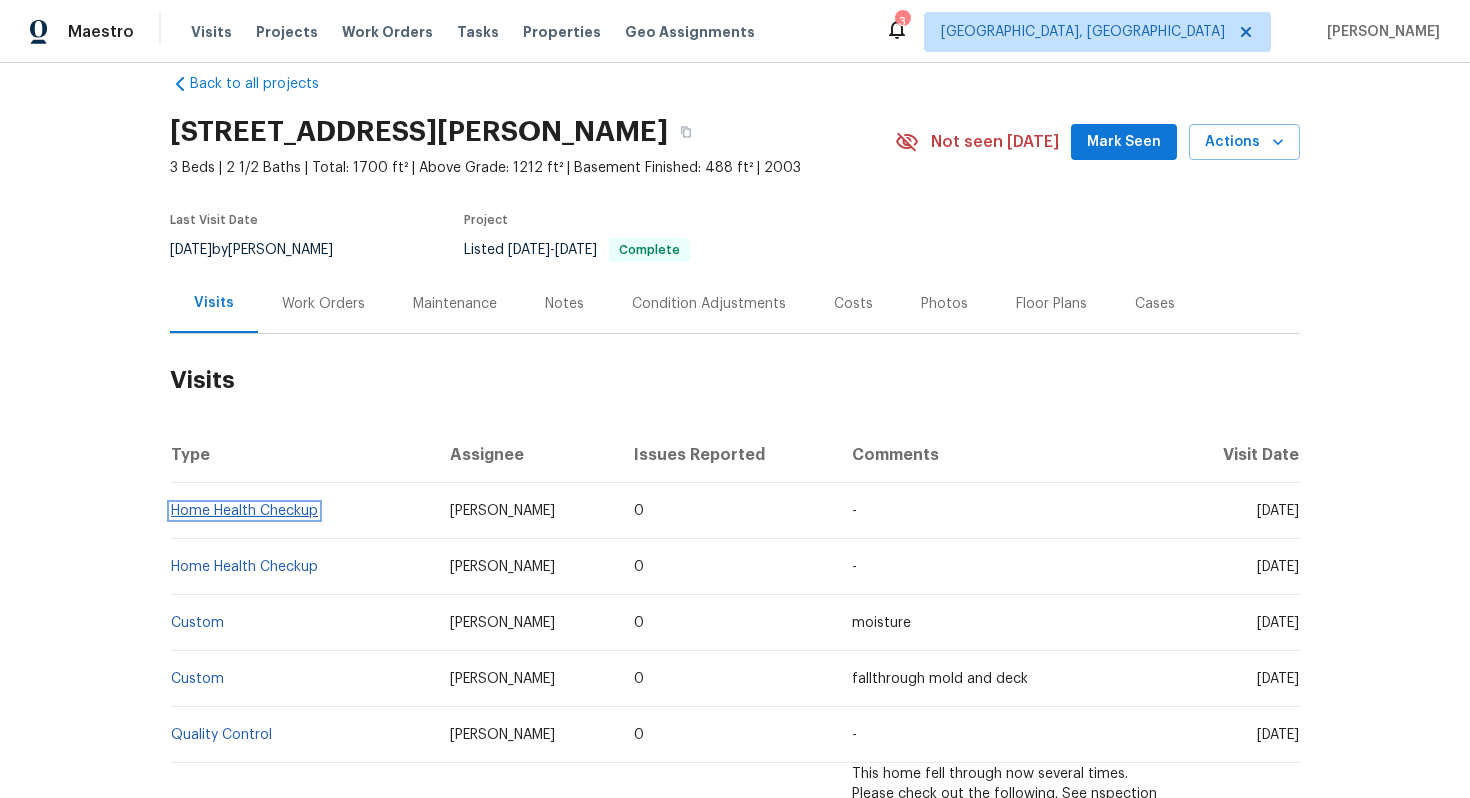 click on "Home Health Checkup" at bounding box center (244, 511) 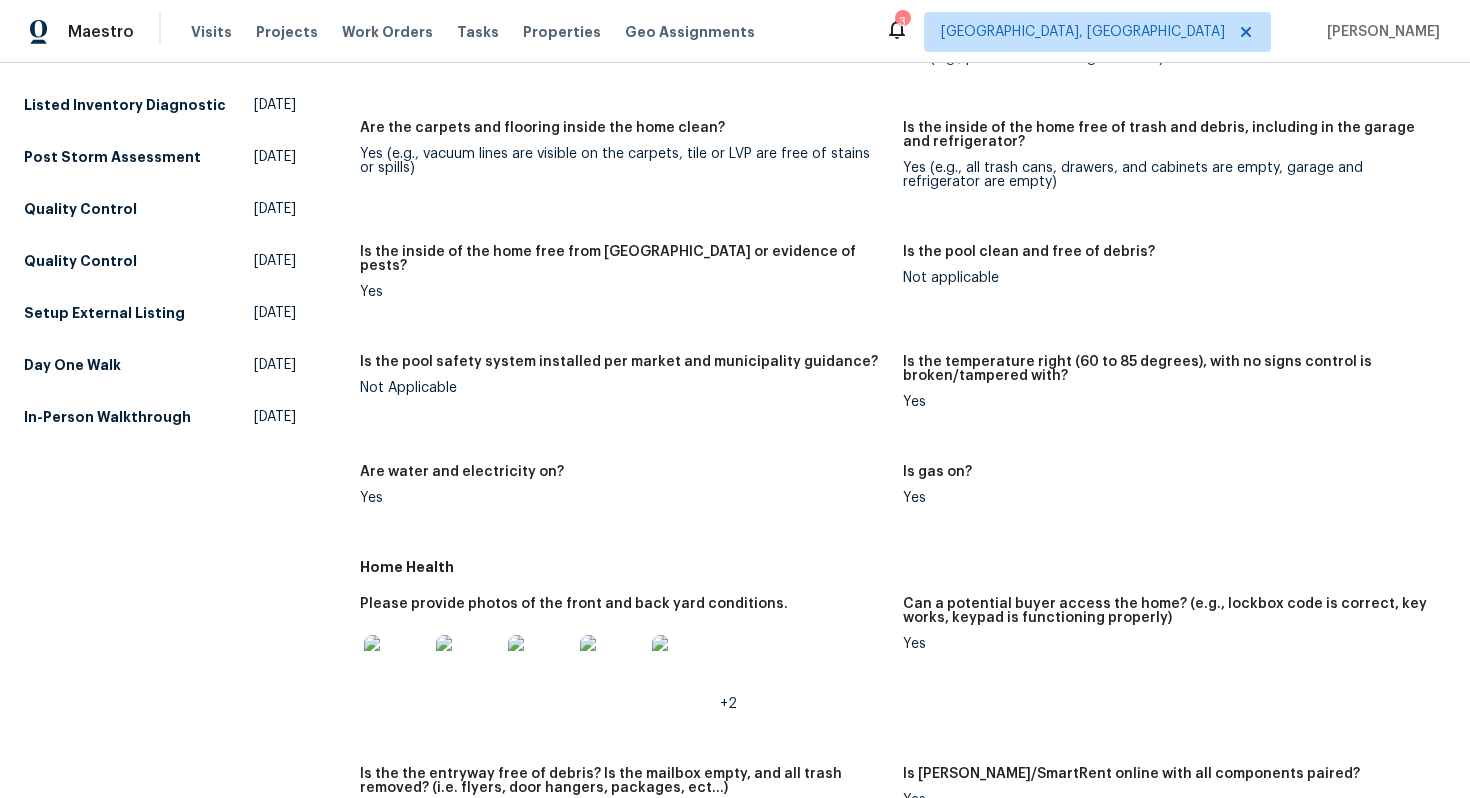 scroll, scrollTop: 581, scrollLeft: 0, axis: vertical 